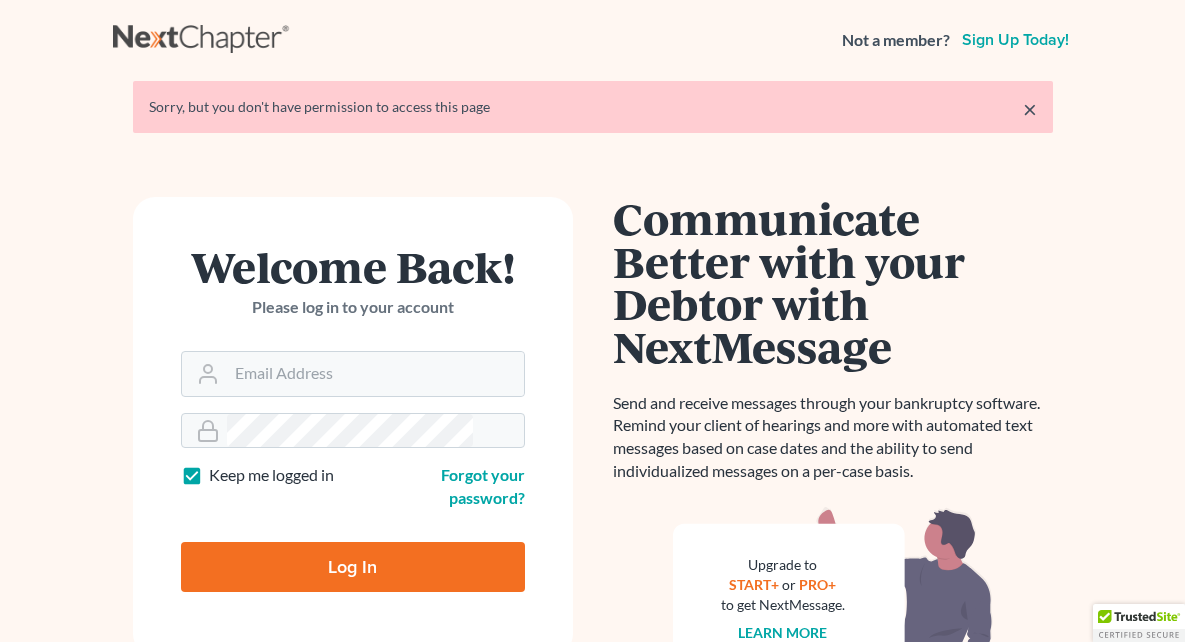 scroll, scrollTop: 0, scrollLeft: 0, axis: both 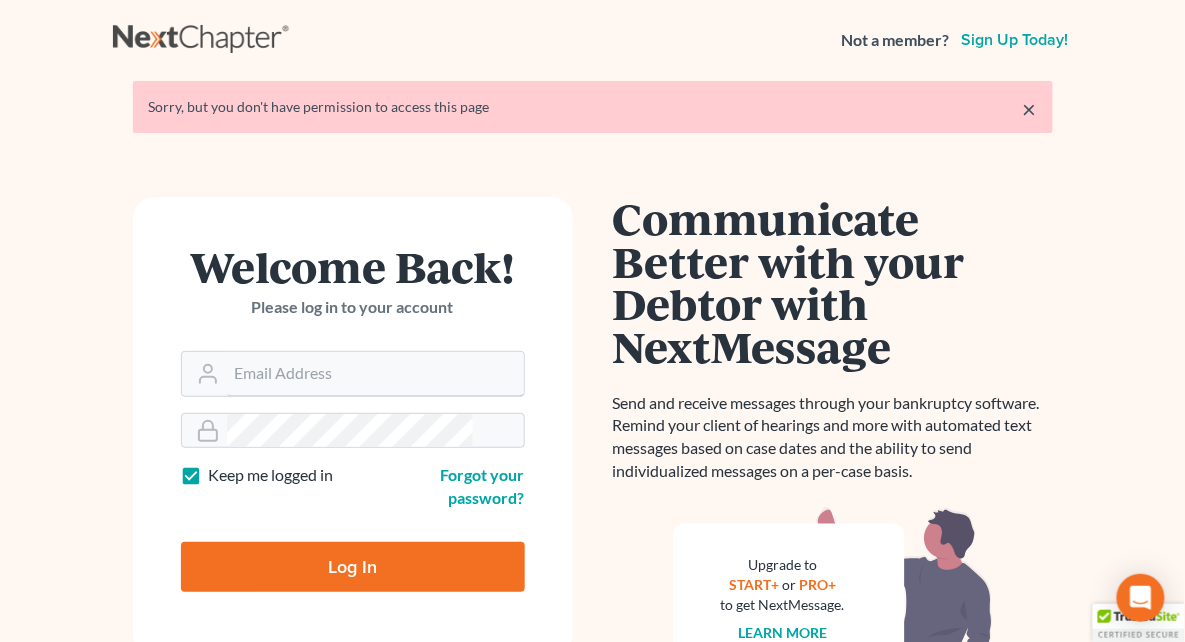click on "Email Address" at bounding box center [375, 374] 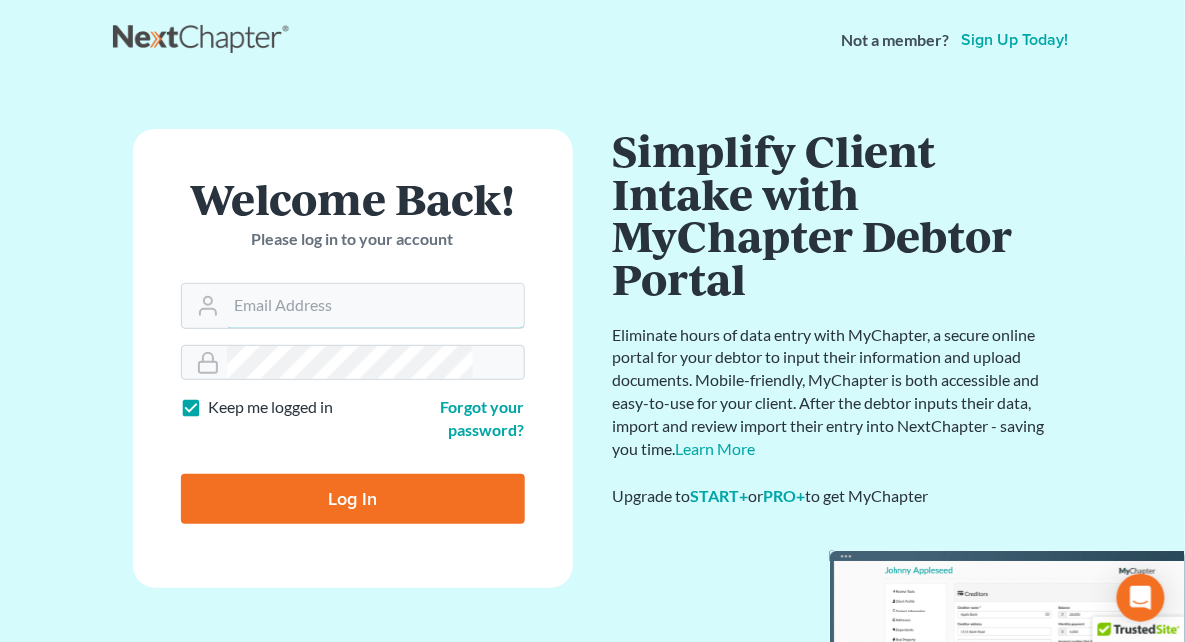 type on "[USERNAME]@example.com" 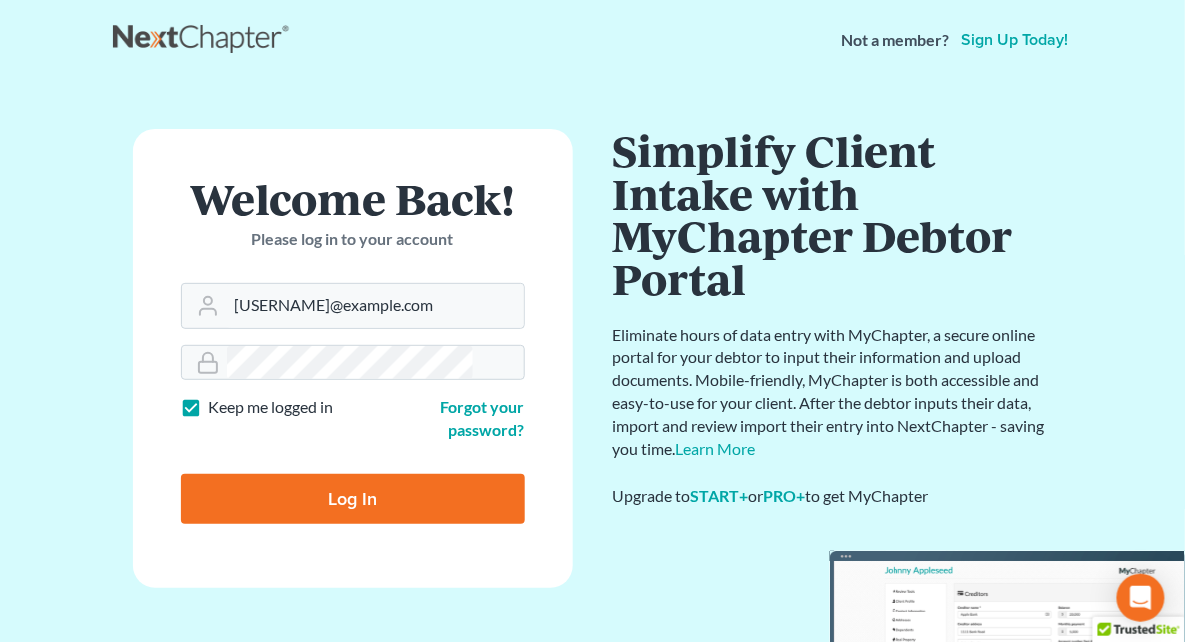 click on "Log In" at bounding box center (353, 499) 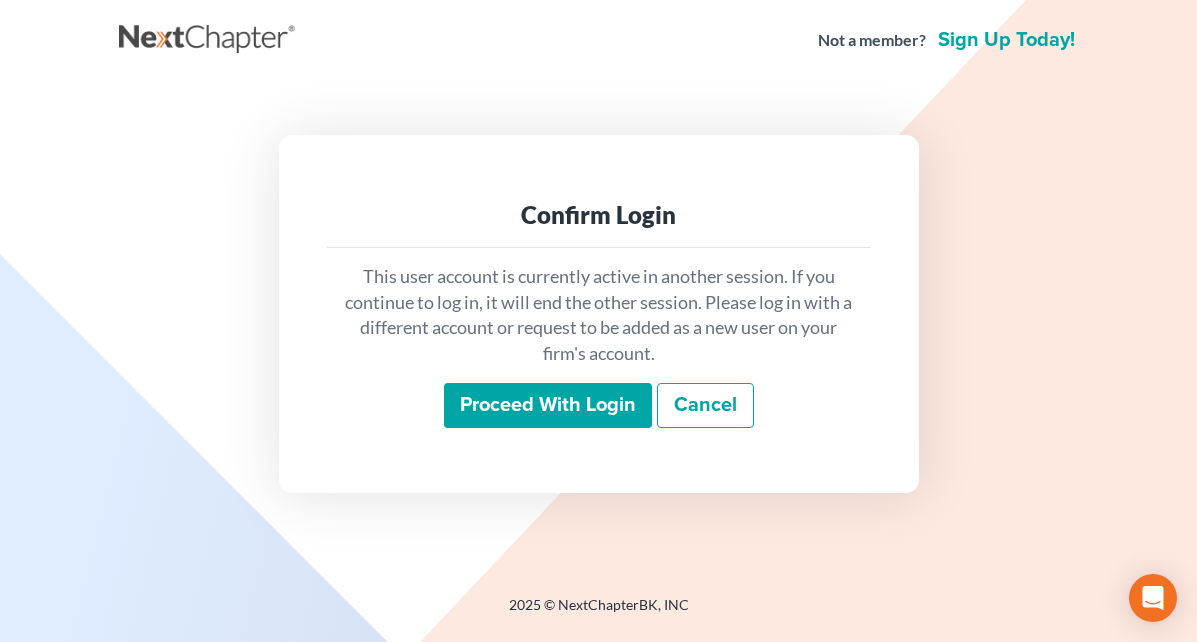 scroll, scrollTop: 0, scrollLeft: 0, axis: both 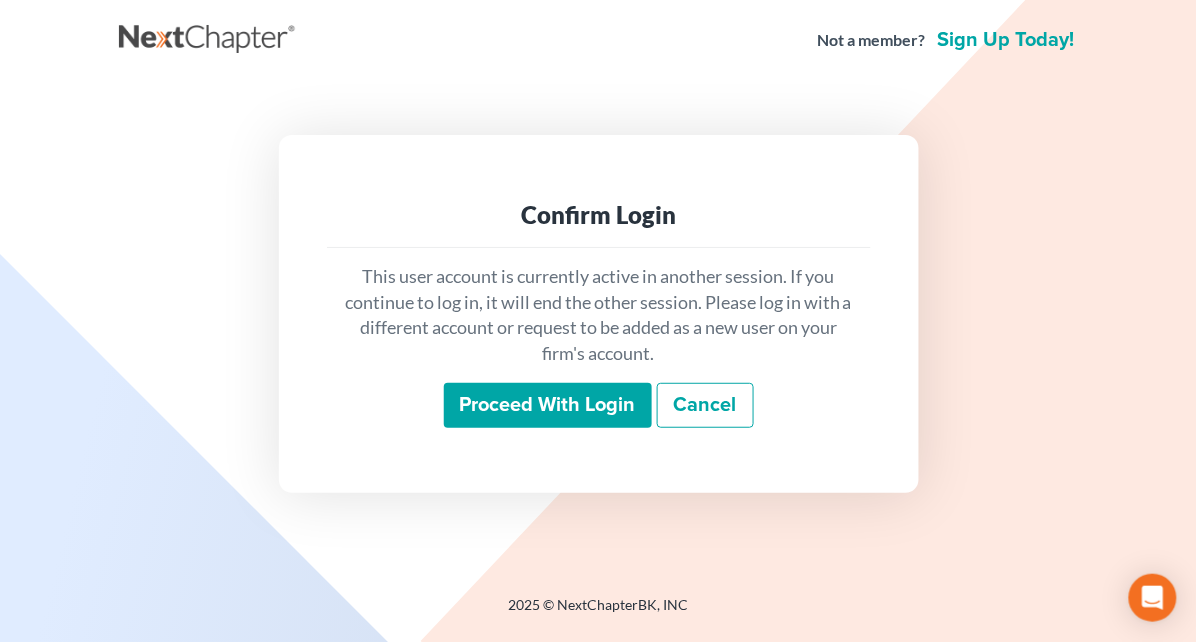 click on "Proceed with login" at bounding box center (548, 406) 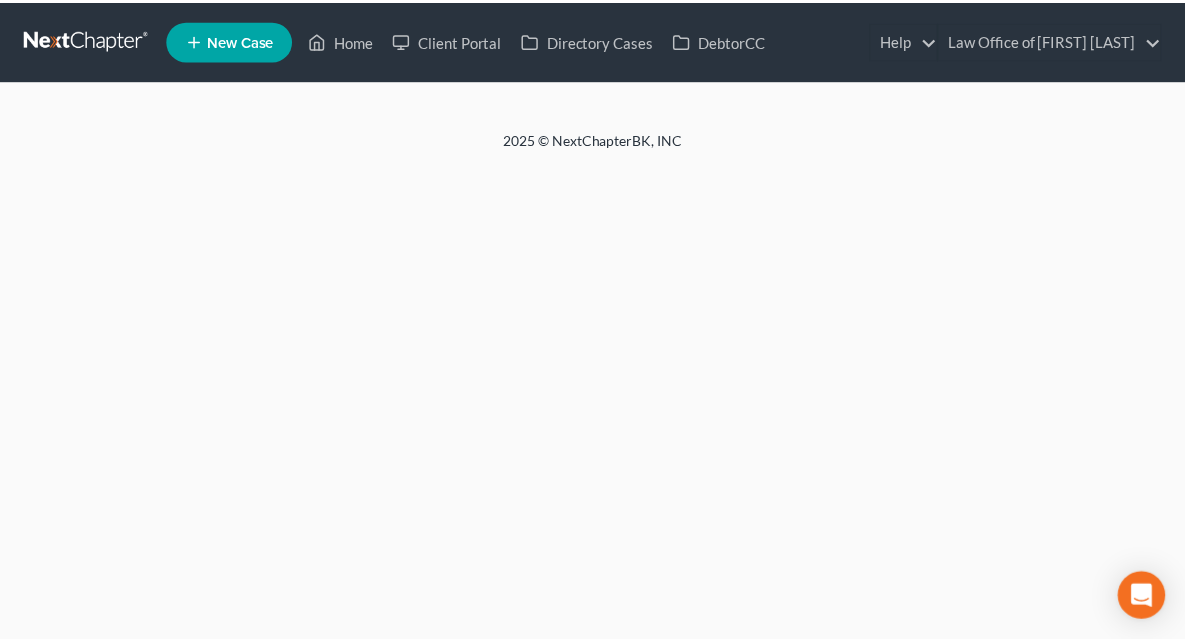 scroll, scrollTop: 0, scrollLeft: 0, axis: both 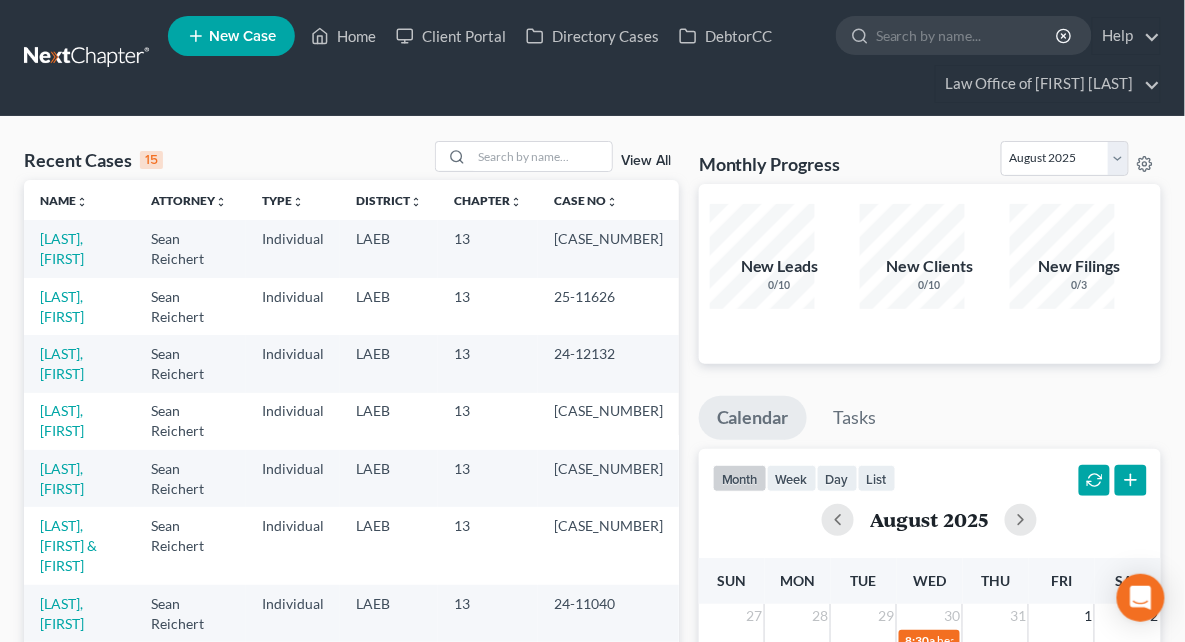 click on "New Case" at bounding box center [242, 36] 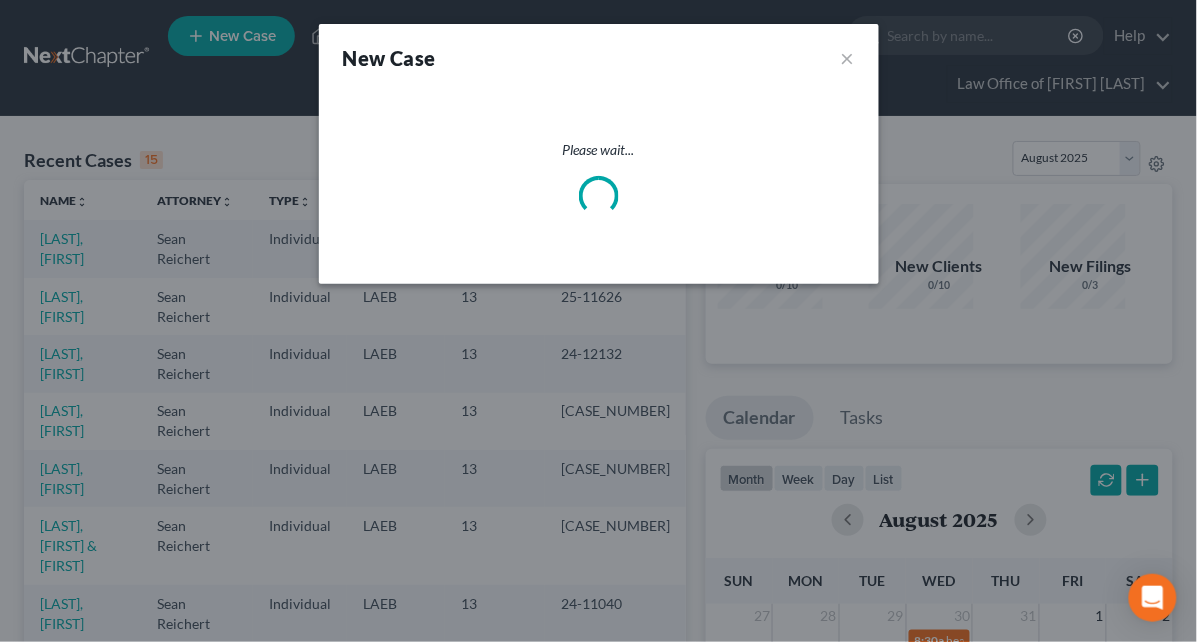 select on "34" 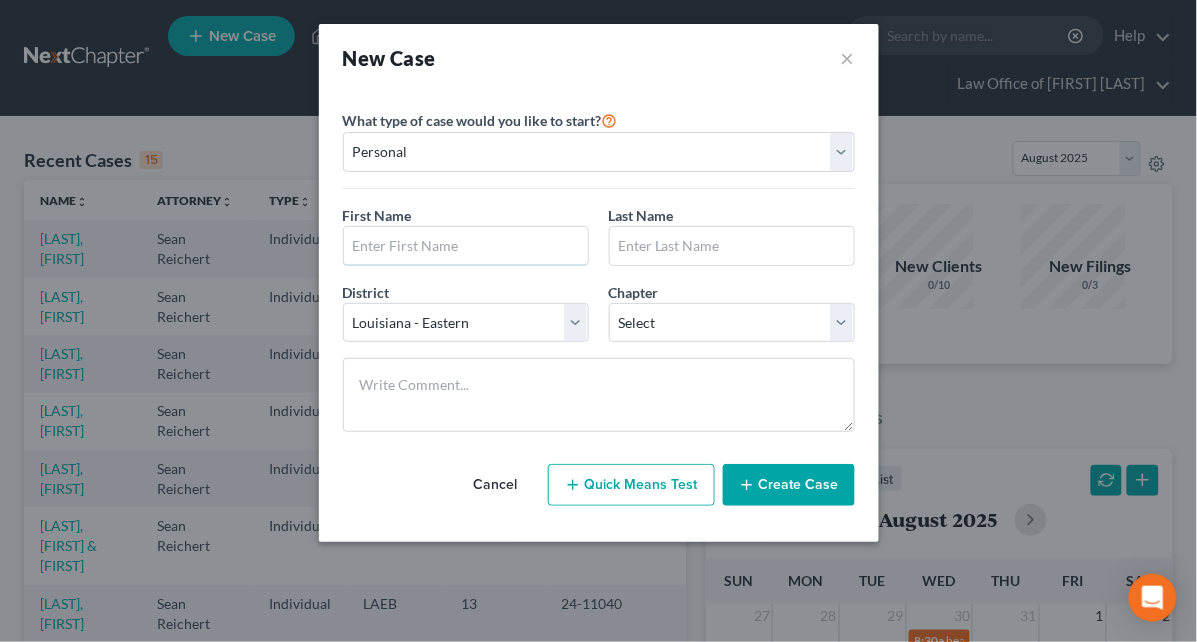 click at bounding box center (466, 246) 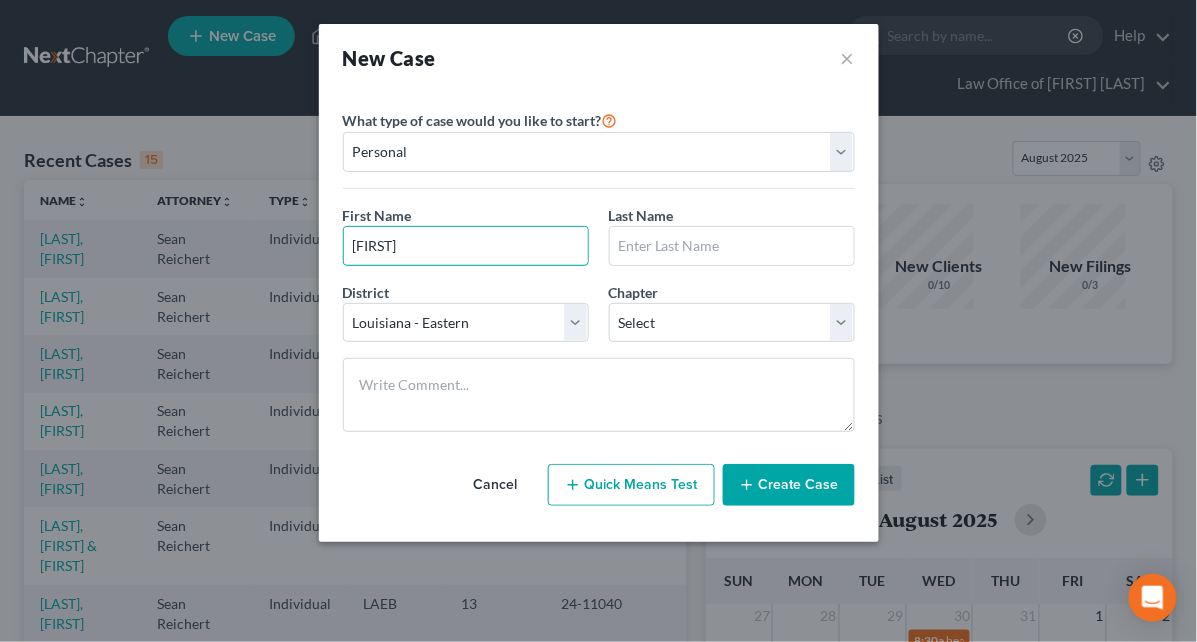 type on "[FIRST]" 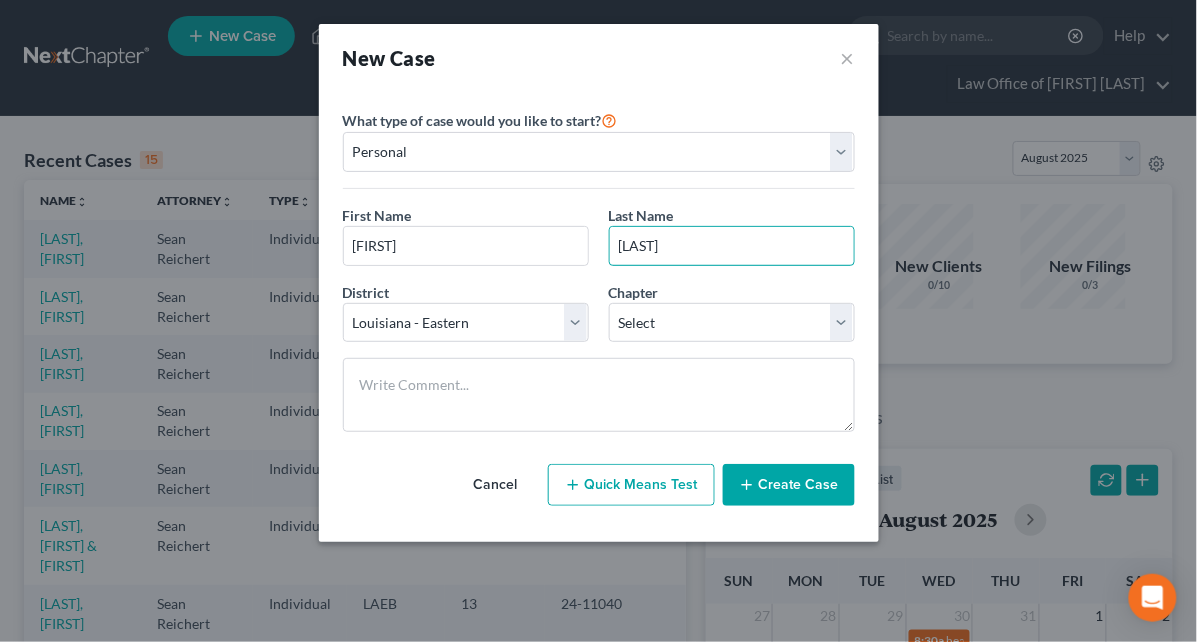 type on "[LAST]" 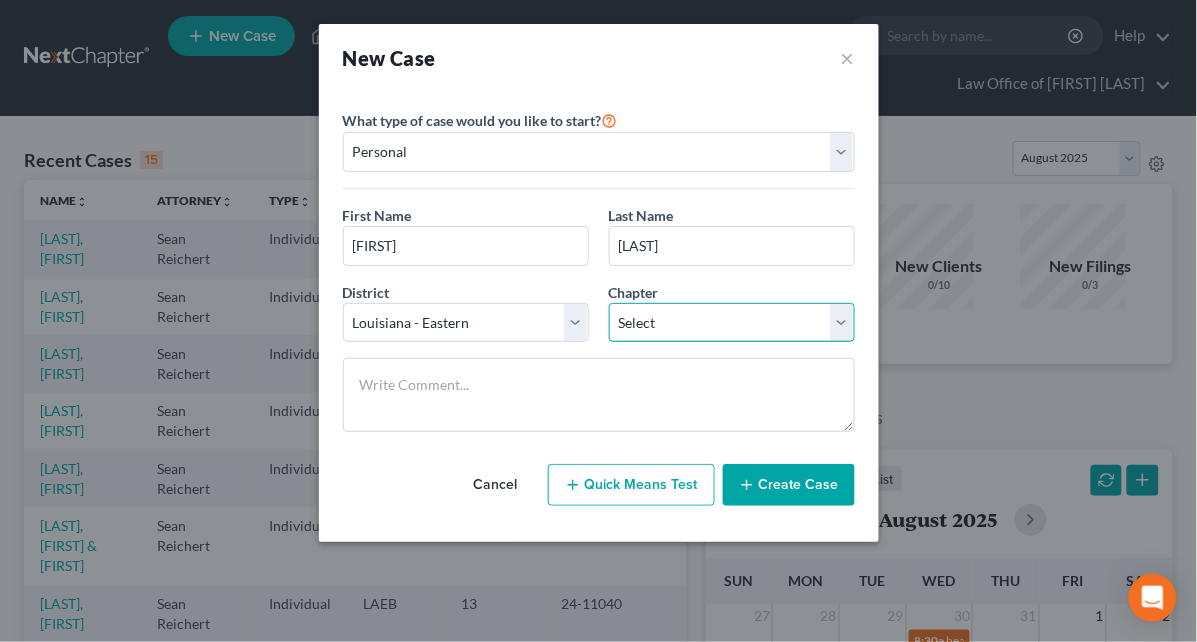 select on "0" 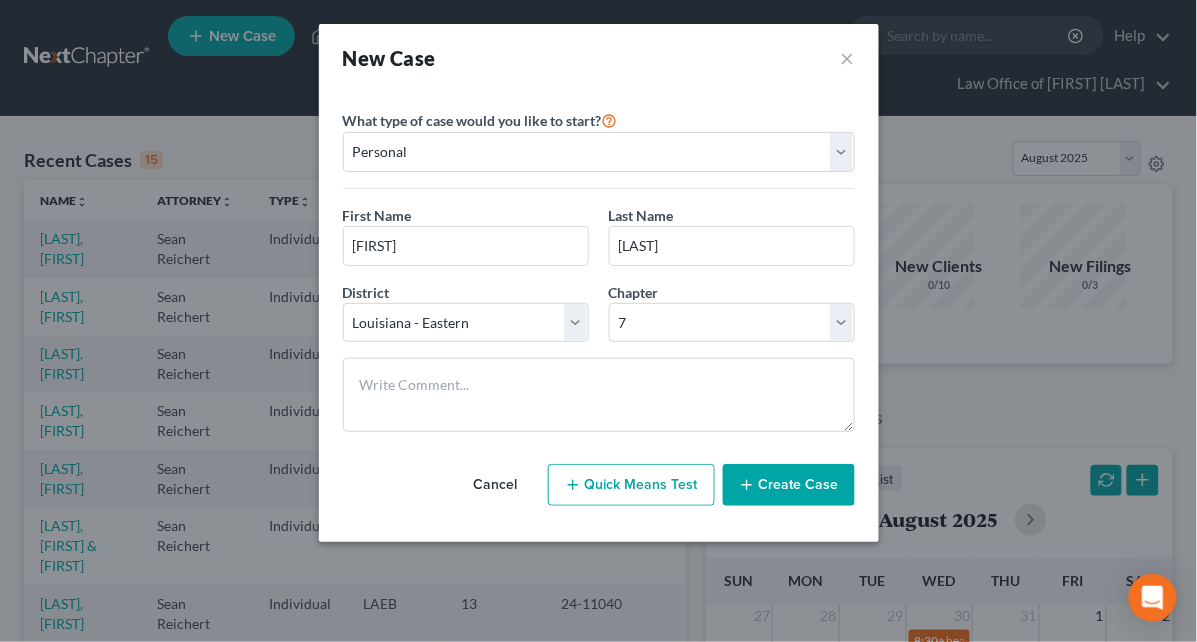 click on "Create Case" at bounding box center [789, 485] 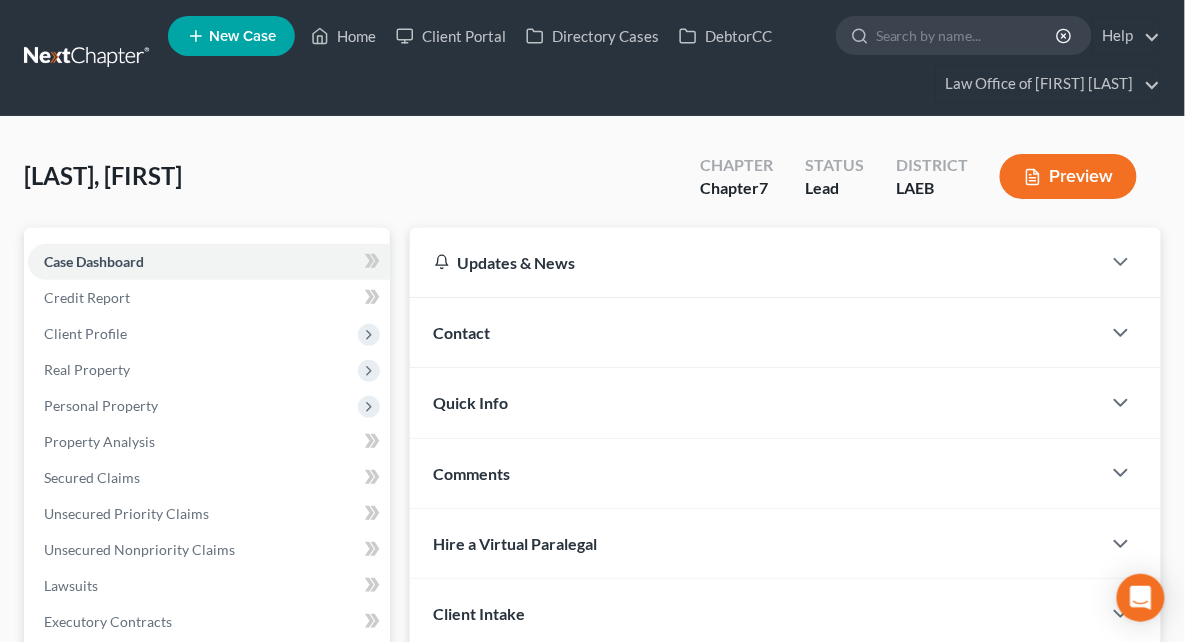 click on "Contact" at bounding box center (755, 332) 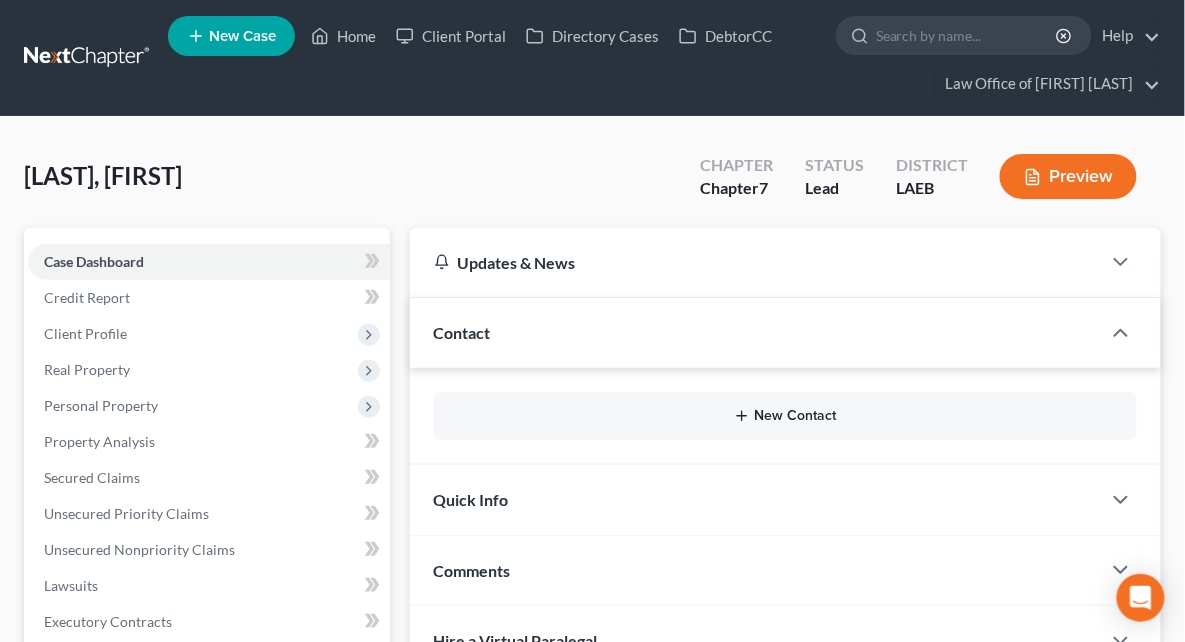 click 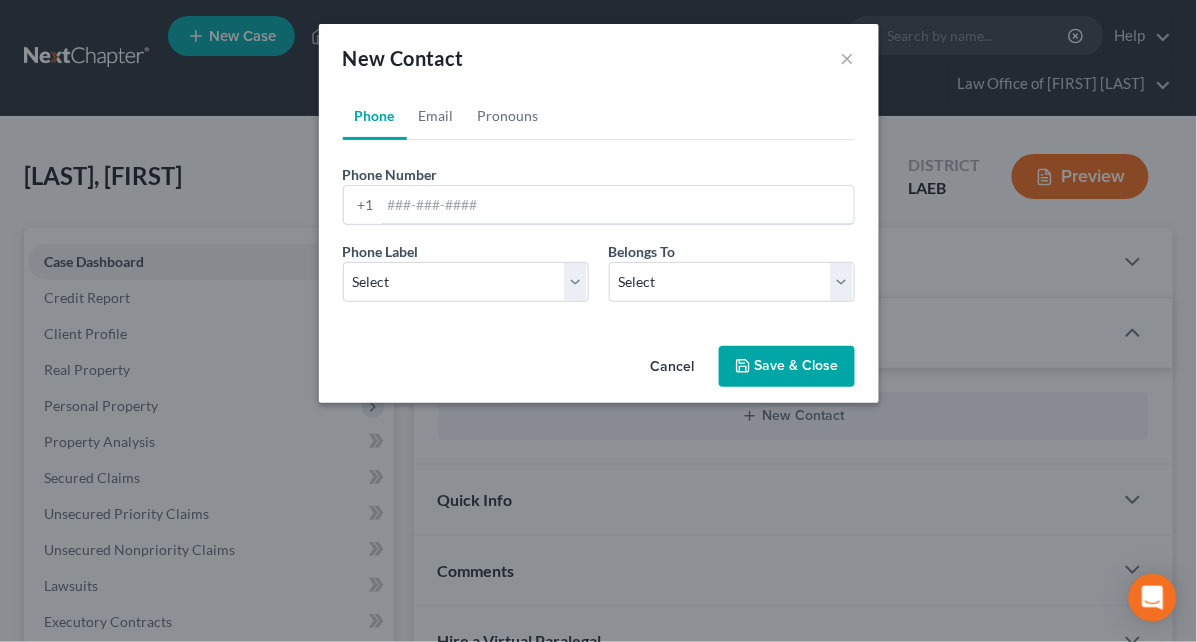 click at bounding box center (617, 205) 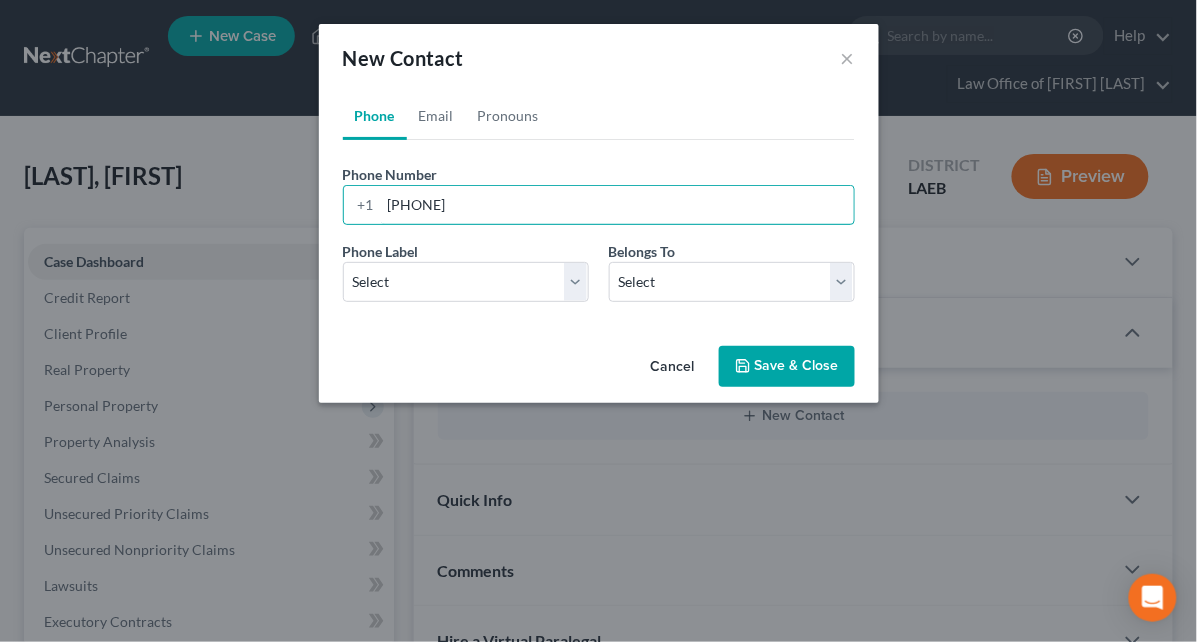 type on "[PHONE]" 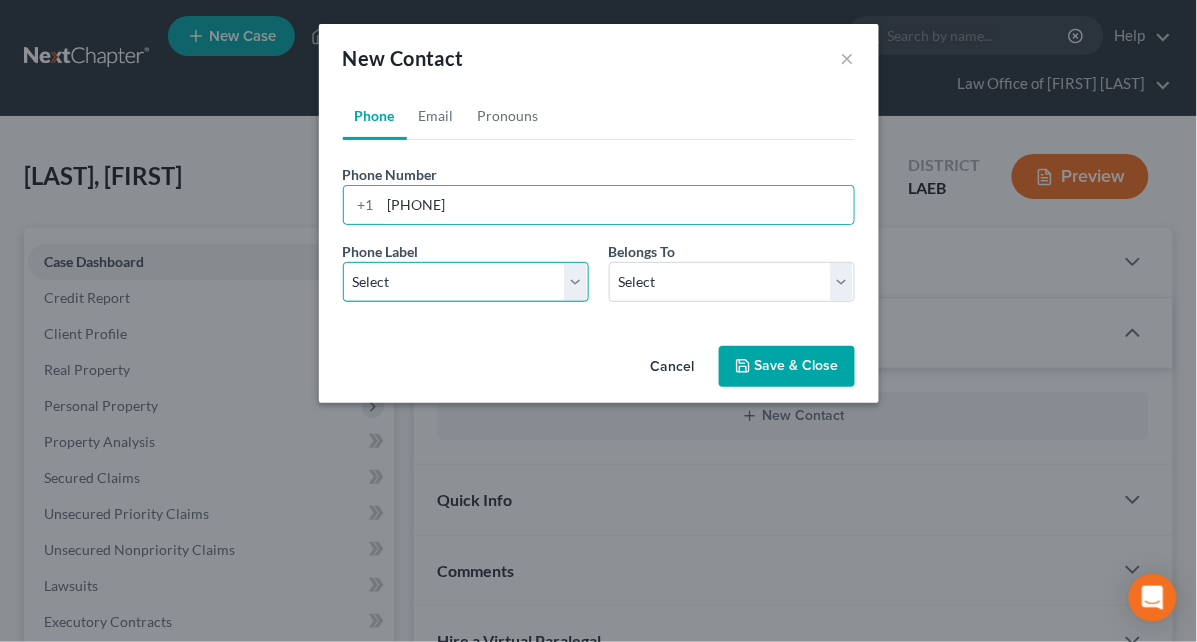 click on "Select Mobile Home Work Other" at bounding box center (466, 282) 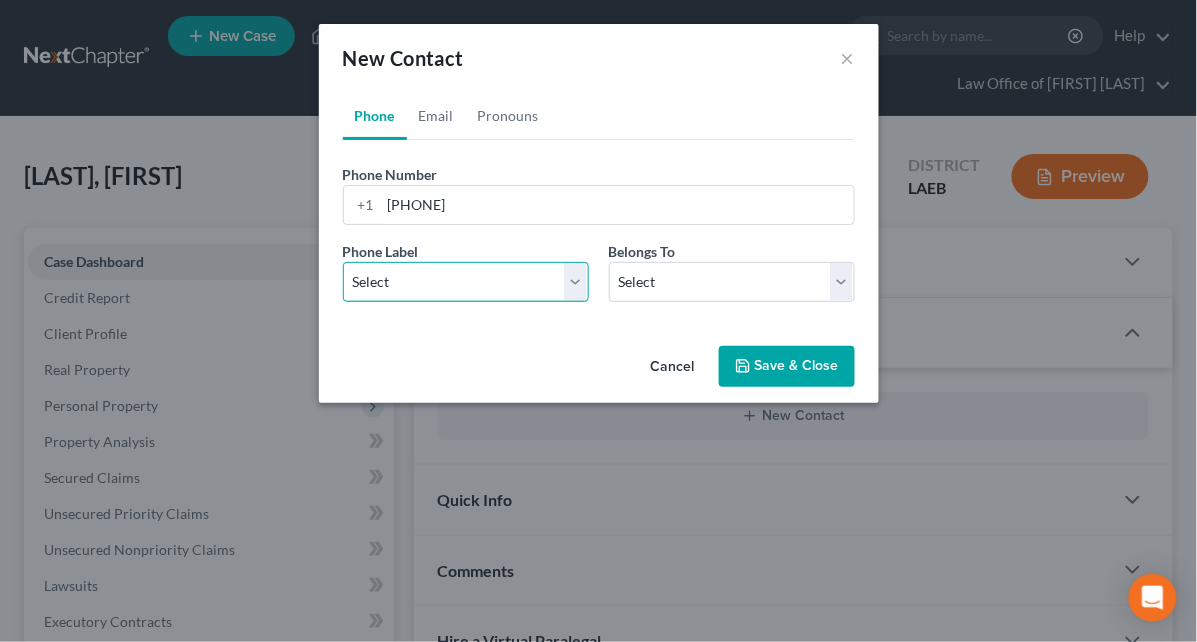 select on "0" 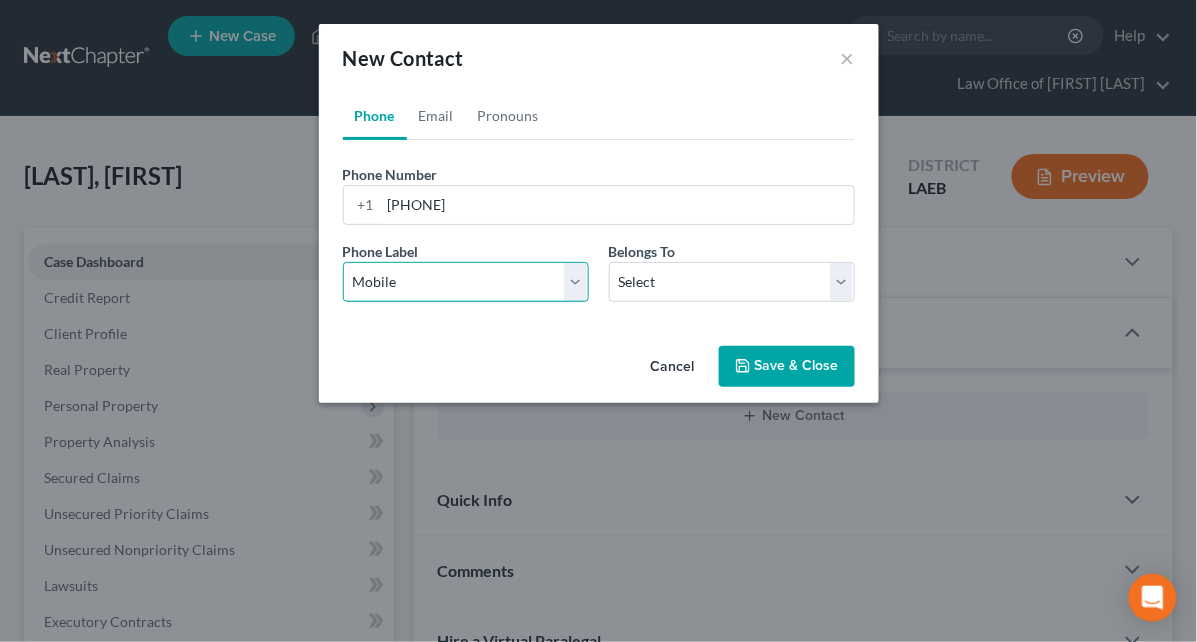 click on "Select Mobile Home Work Other" at bounding box center (466, 282) 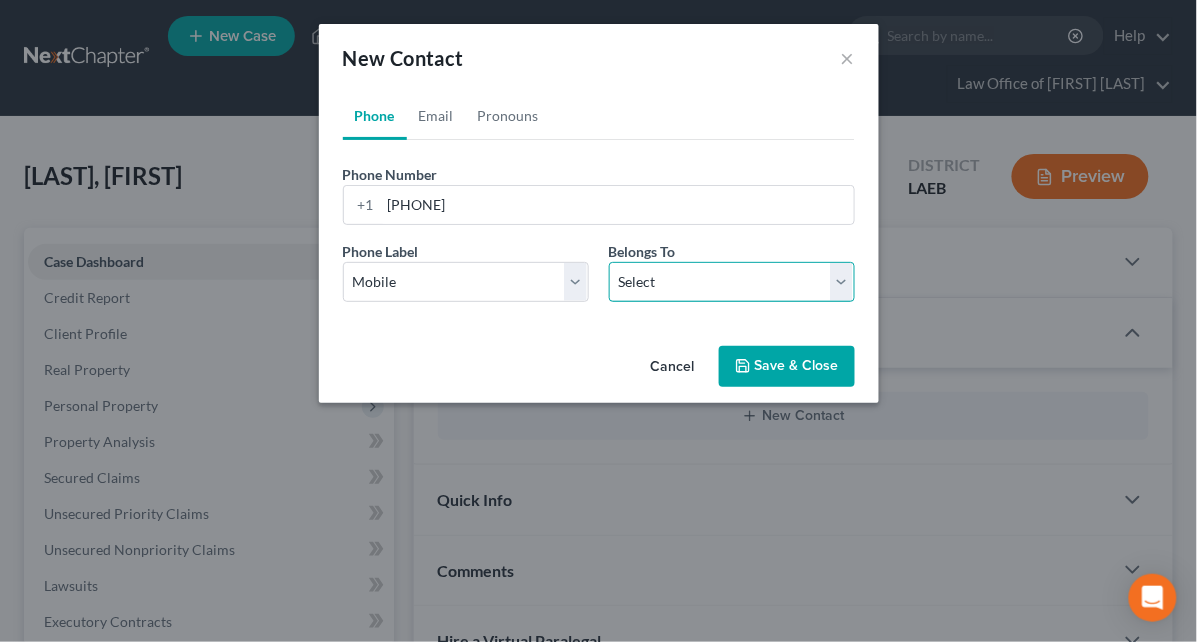 click on "Select Client Other" at bounding box center (732, 282) 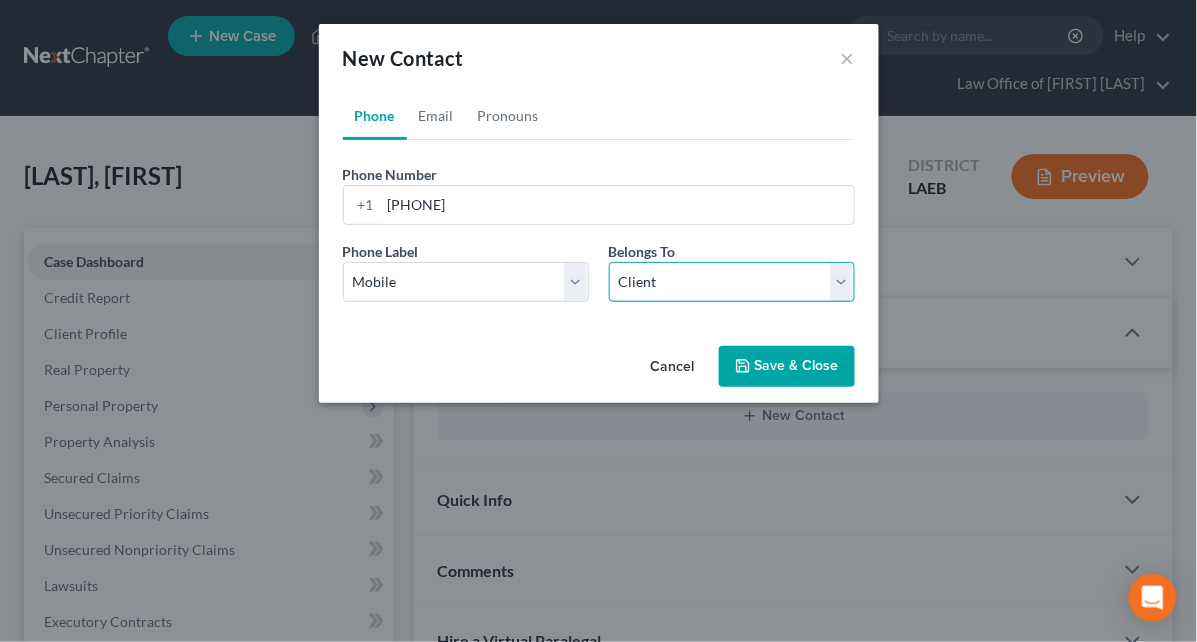 click on "Select Client Other" at bounding box center [732, 282] 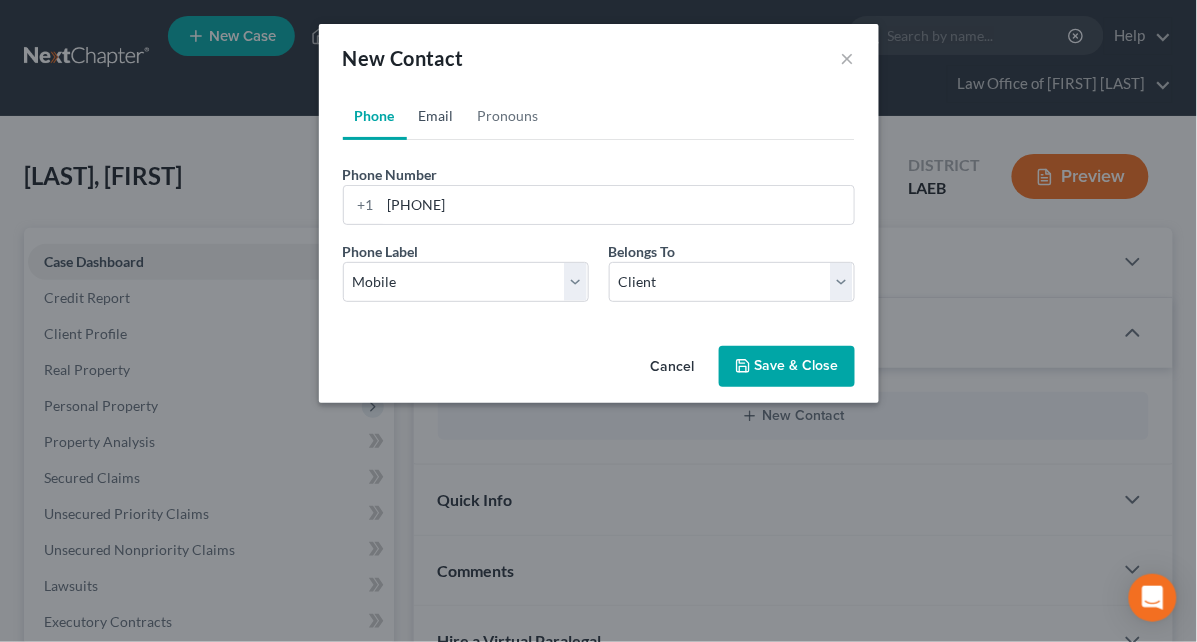 click on "Email" at bounding box center (436, 116) 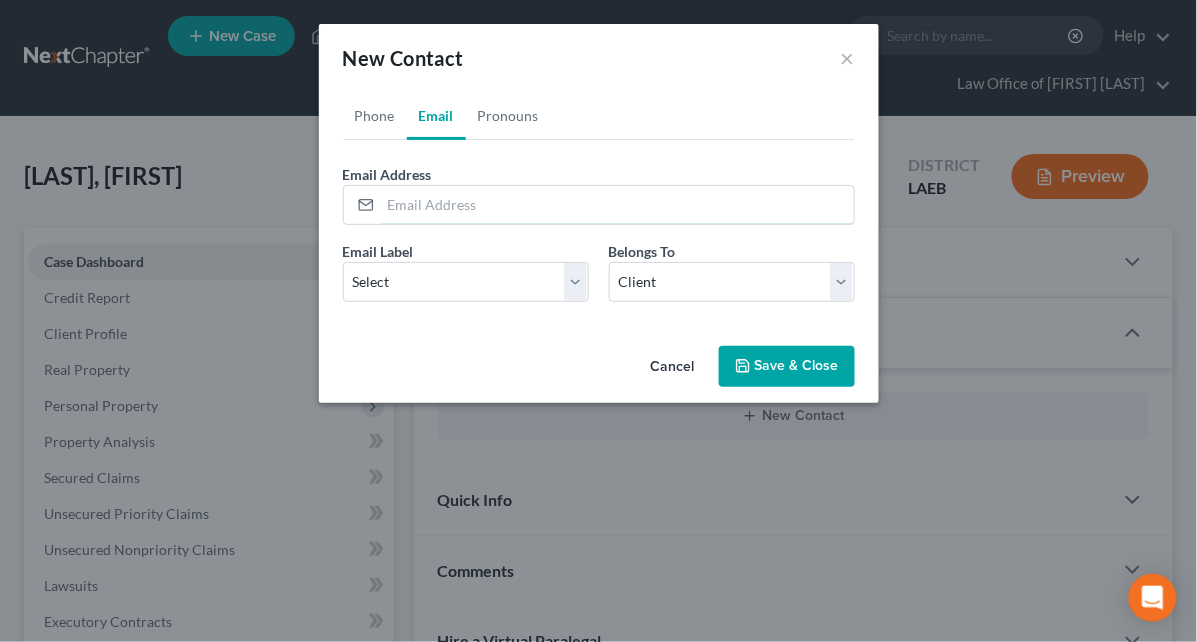 click at bounding box center [617, 205] 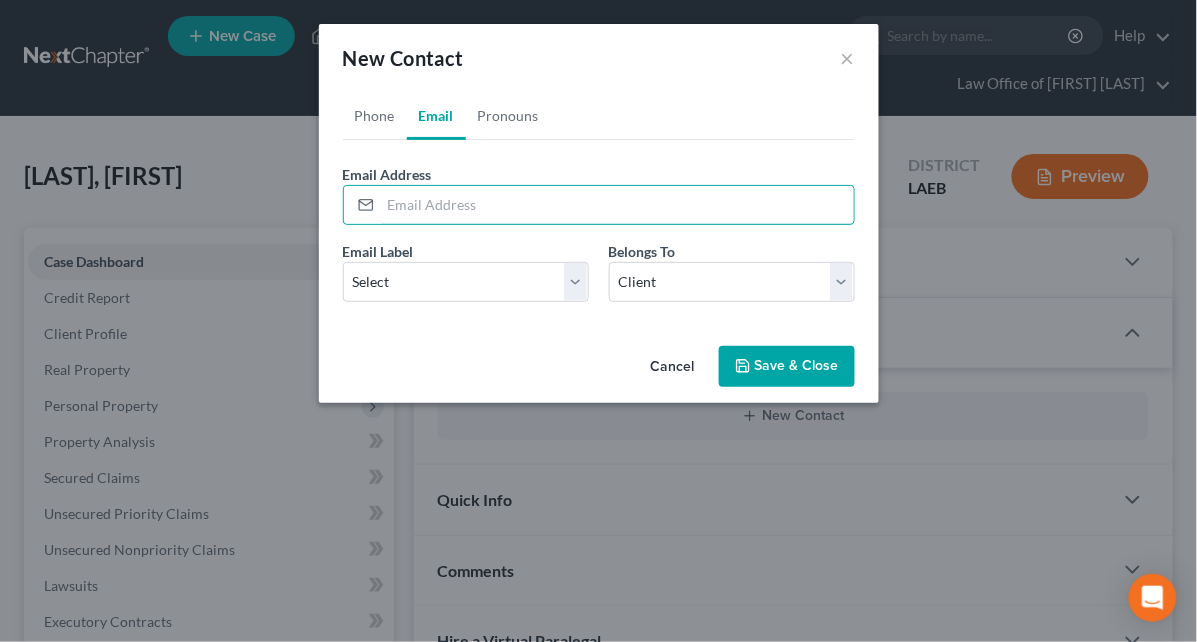 paste on "[EMAIL]" 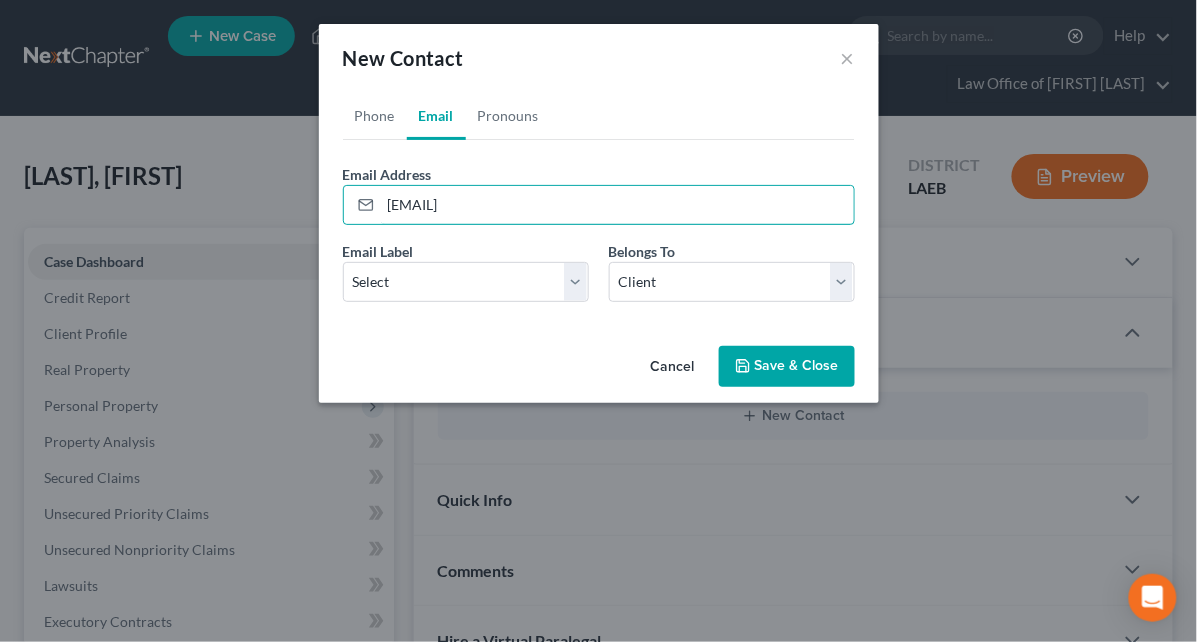 type on "[EMAIL]" 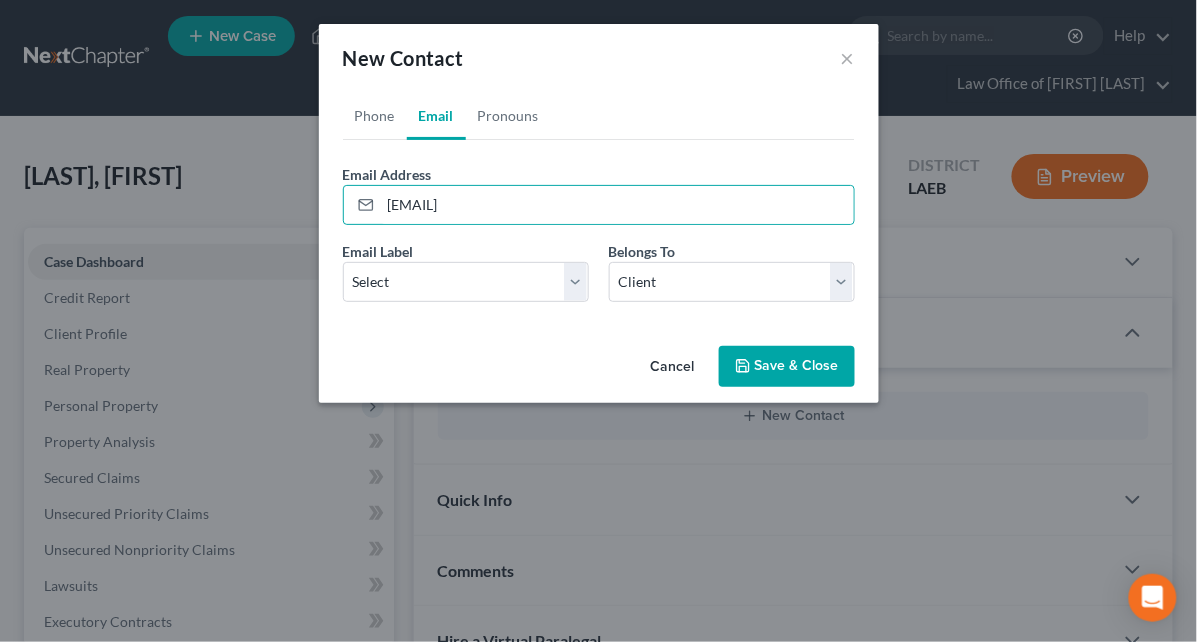 click on "Email Label Select Home Work Other
Belongs To
*
Select Client Other" at bounding box center [599, 279] 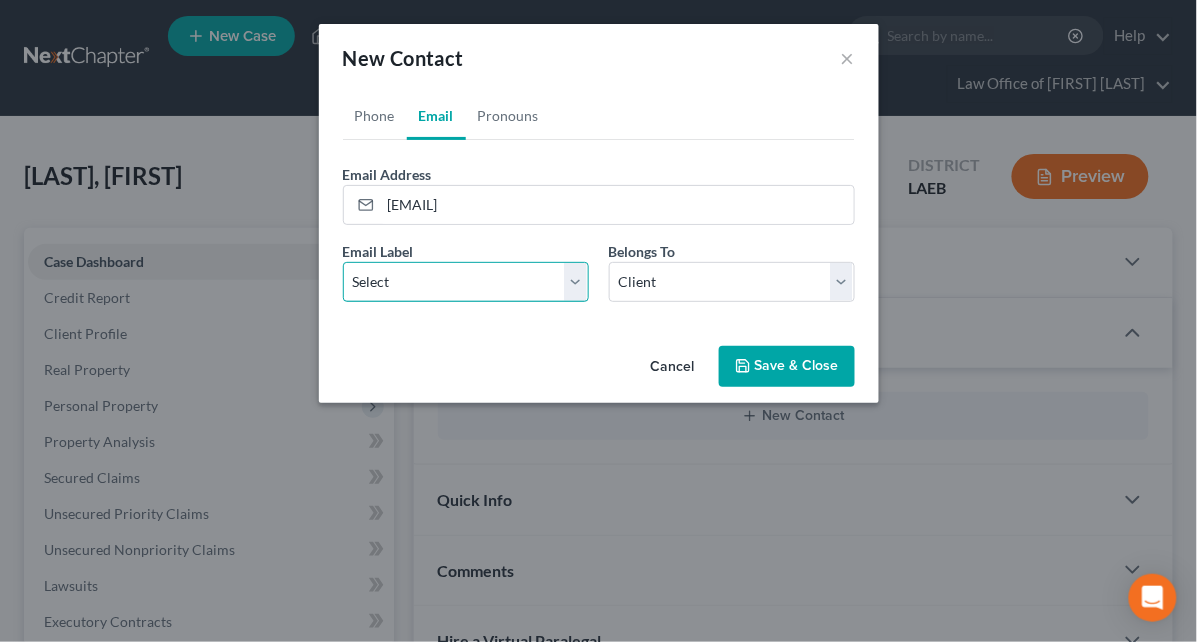 click on "Select Home Work Other" at bounding box center (466, 282) 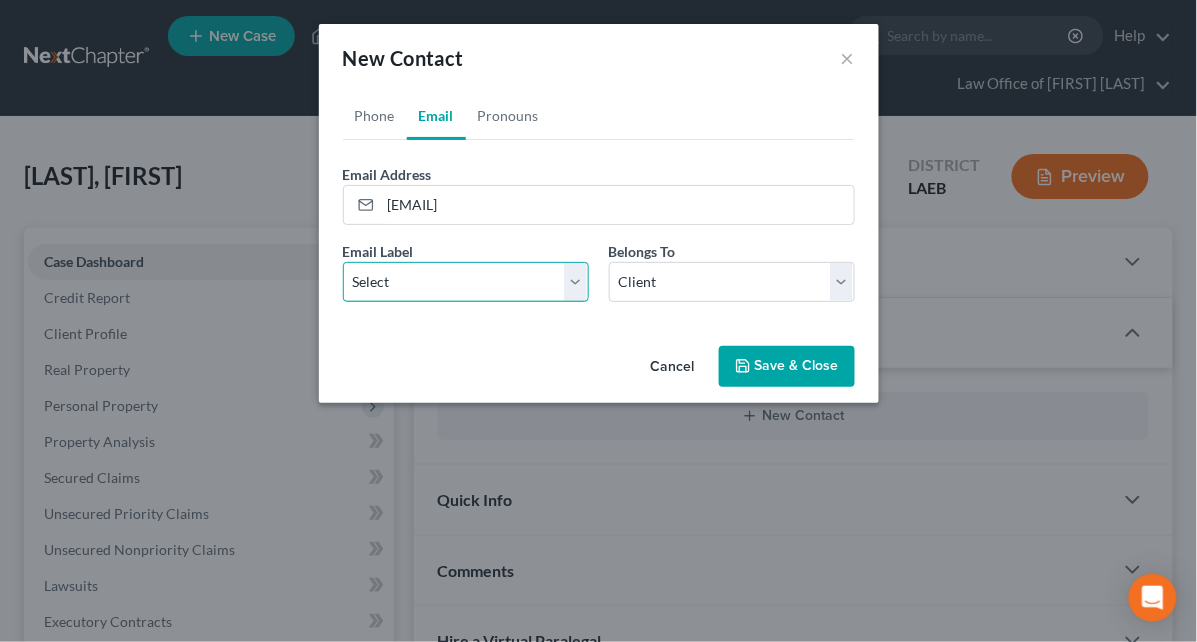 select on "0" 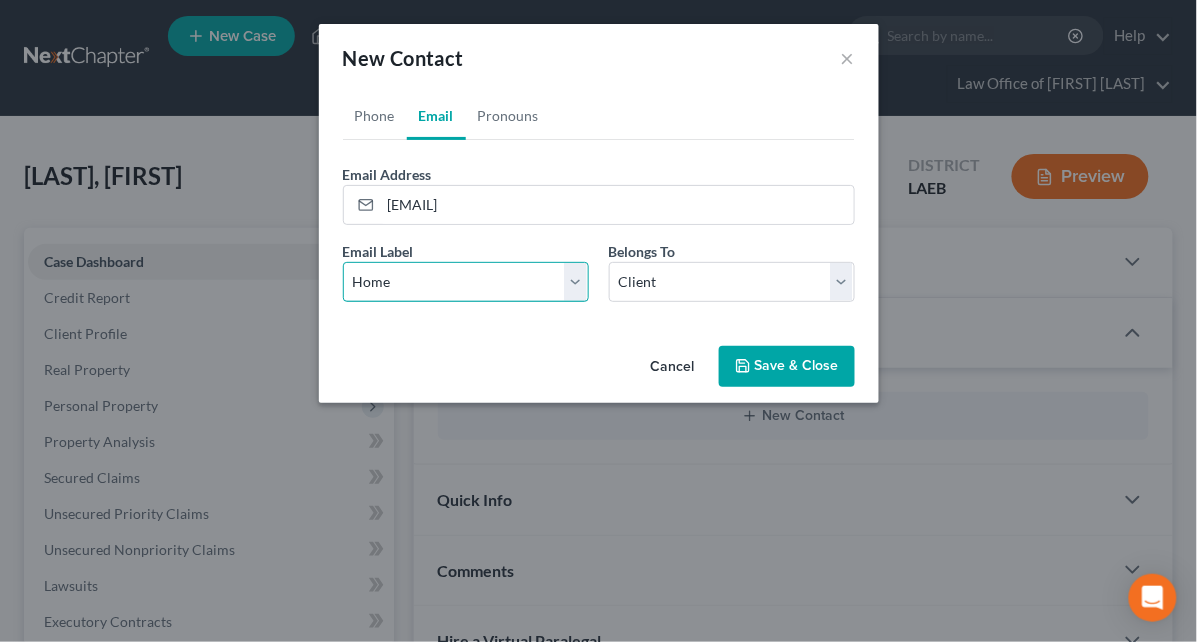 click on "Select Home Work Other" at bounding box center [466, 282] 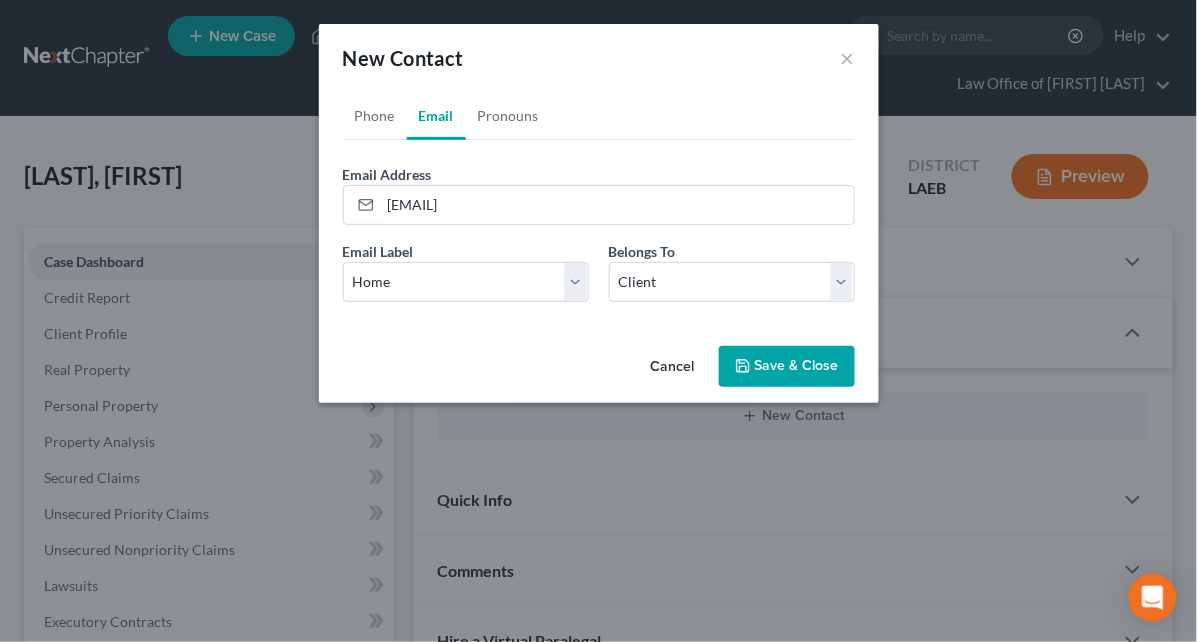 click on "Save & Close" at bounding box center (787, 367) 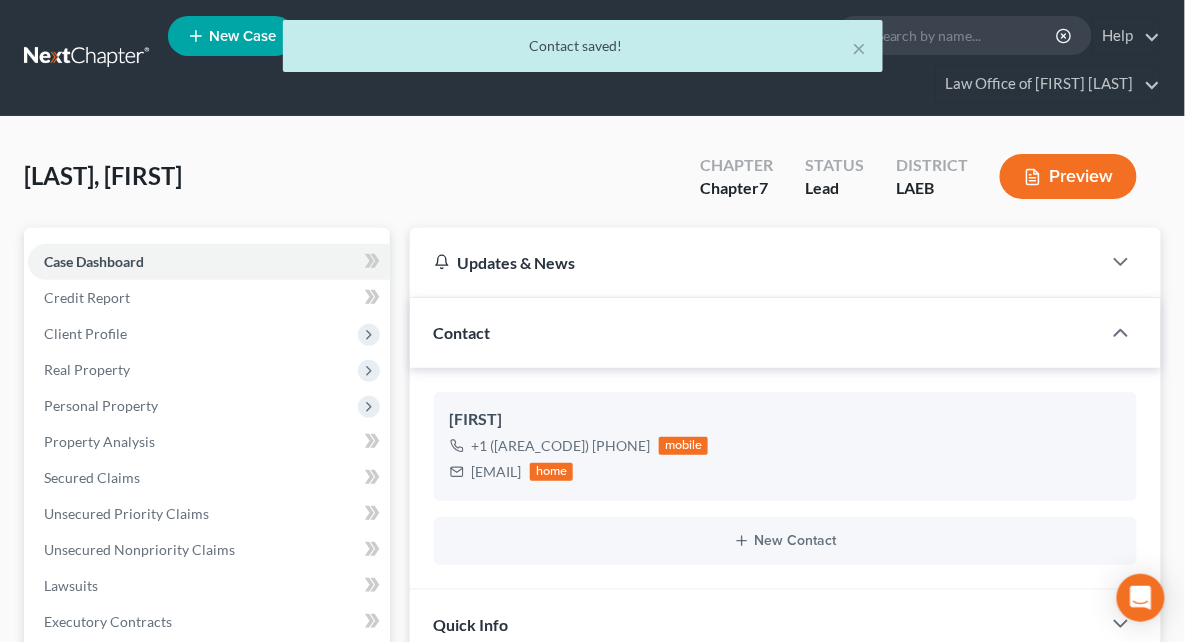 click on "Client Profile" at bounding box center [85, 333] 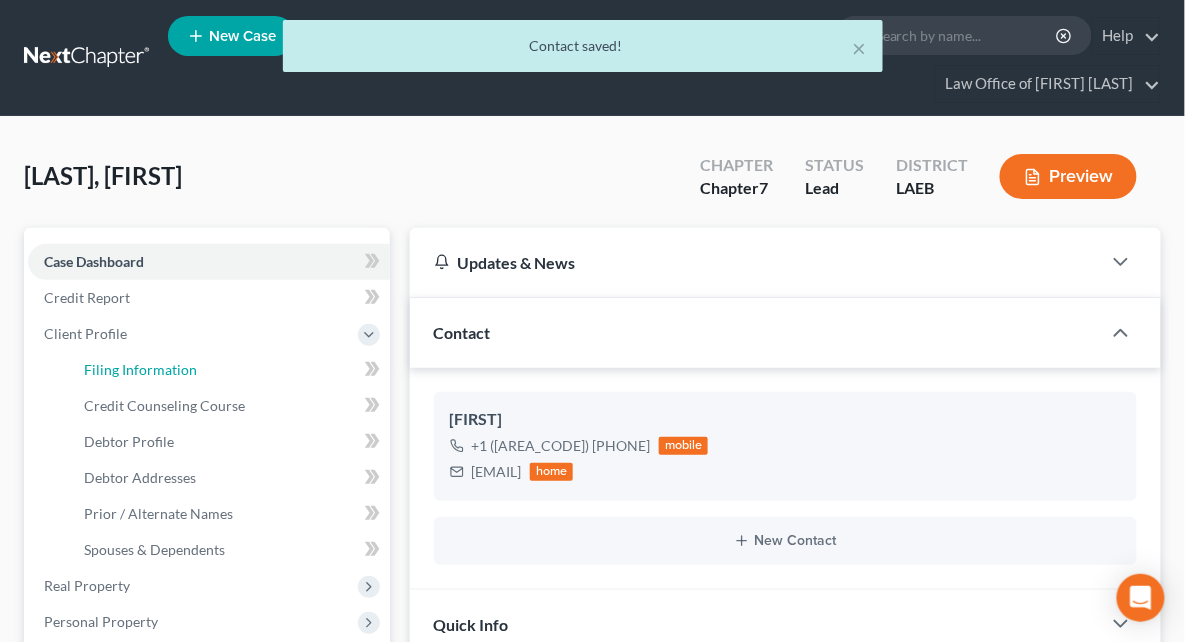 click on "Filing Information" at bounding box center (140, 369) 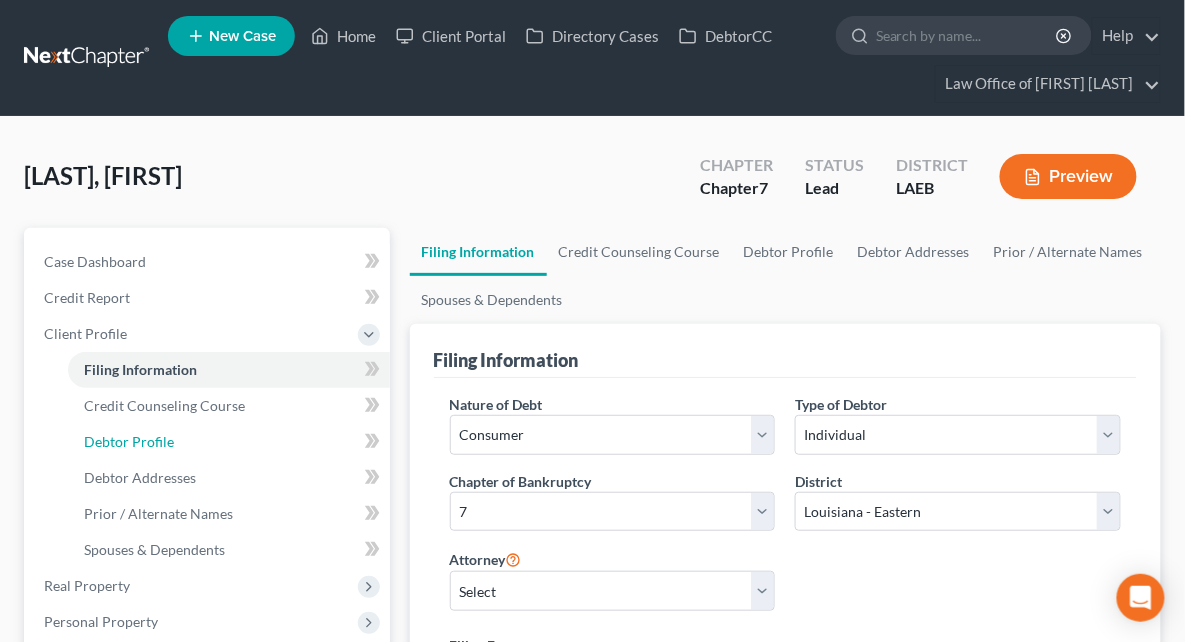 click on "Debtor Profile" at bounding box center (229, 442) 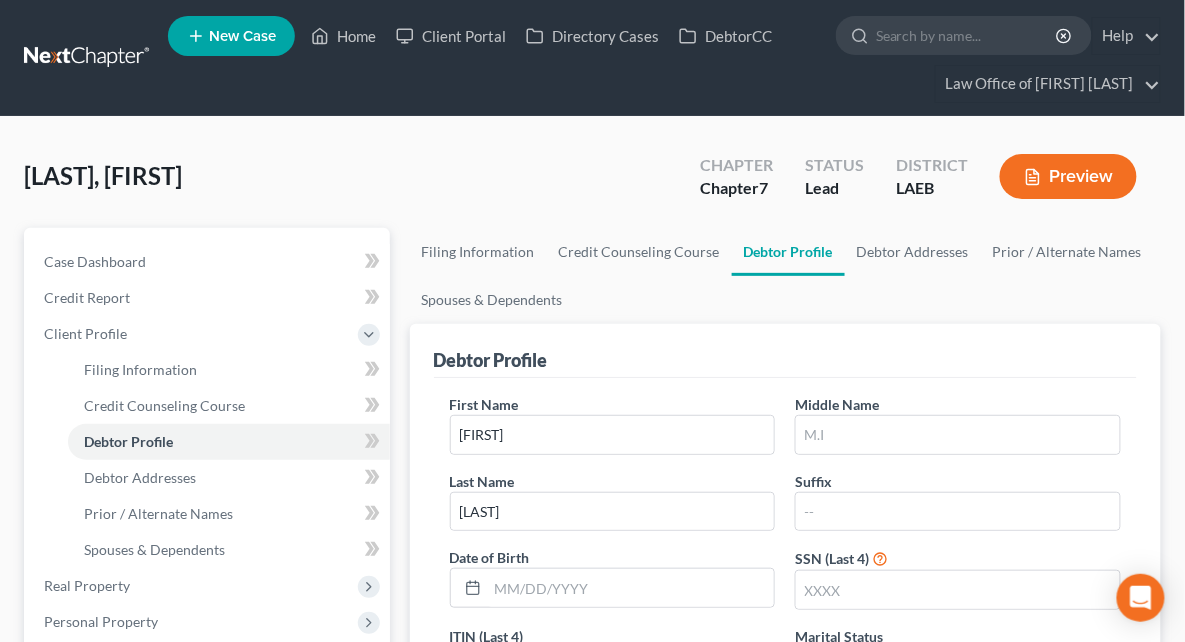scroll, scrollTop: 133, scrollLeft: 0, axis: vertical 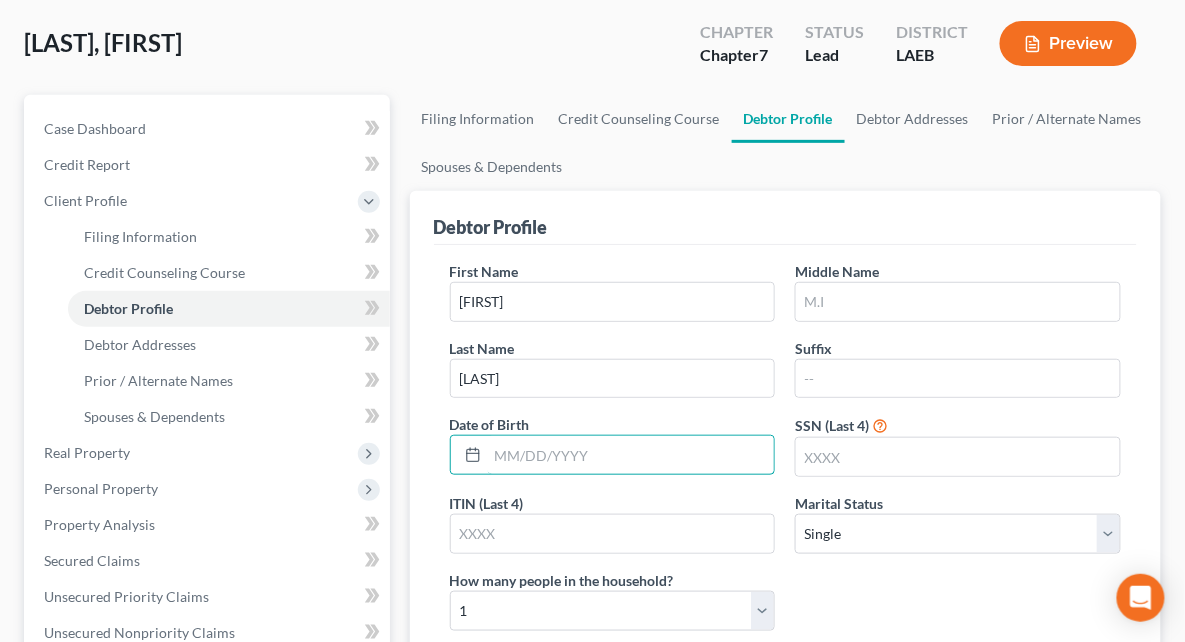 click at bounding box center (631, 455) 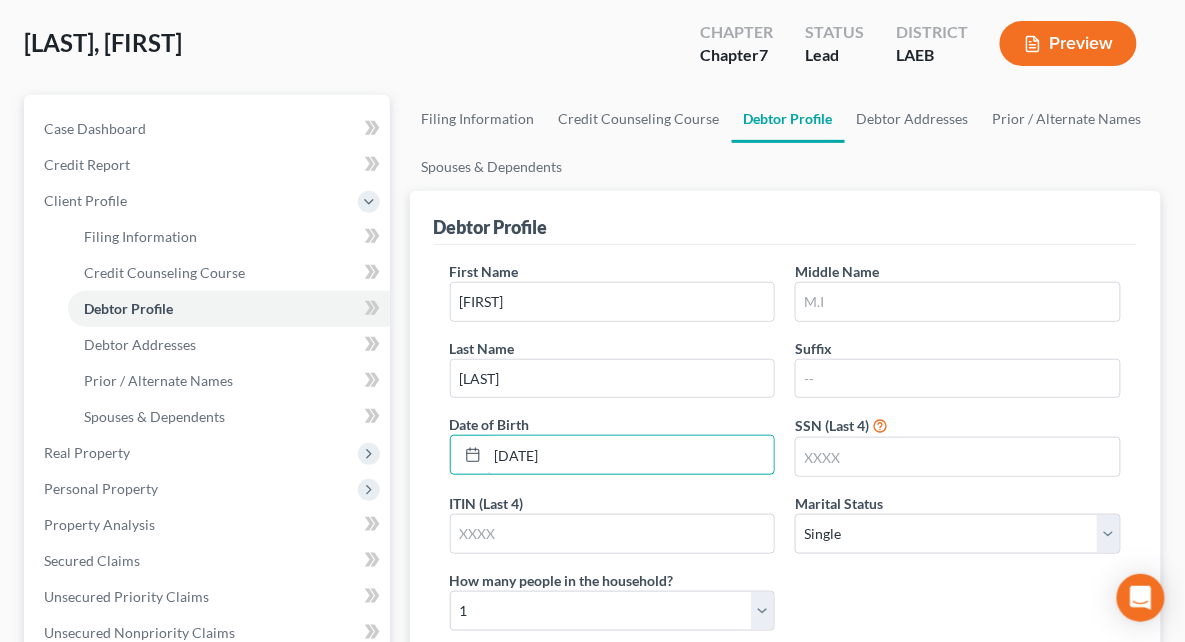 type on "[DATE]" 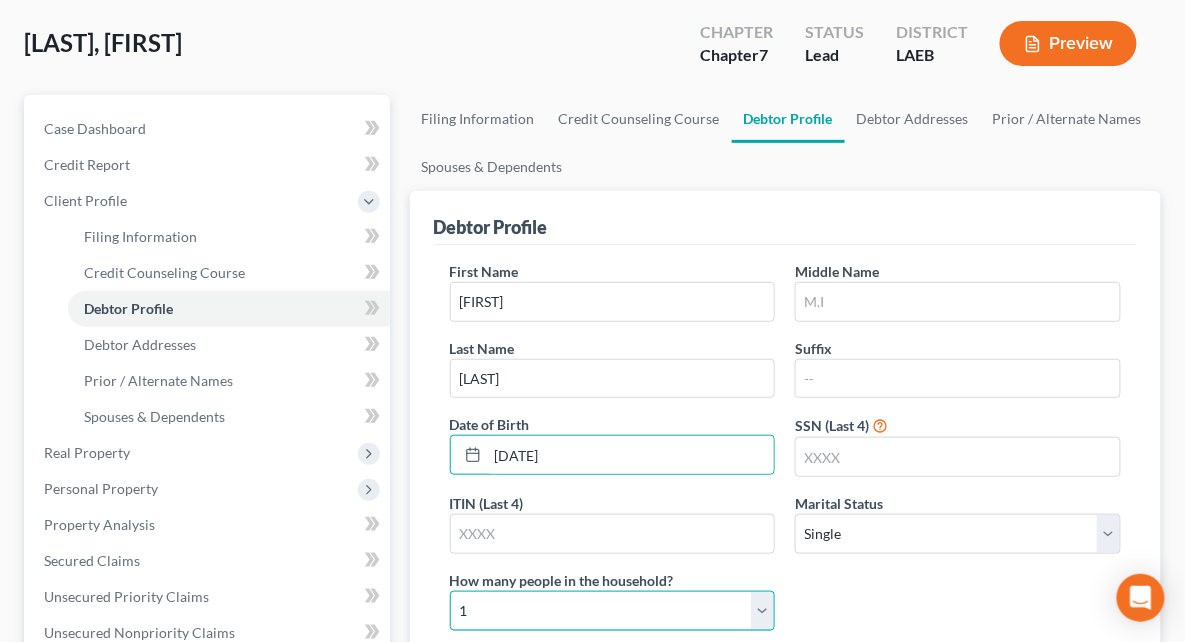 click on "Select 1 2 3 4 5 6 7 8 9 10 11 12 13 14 15 16 17 18 19 20" at bounding box center [613, 611] 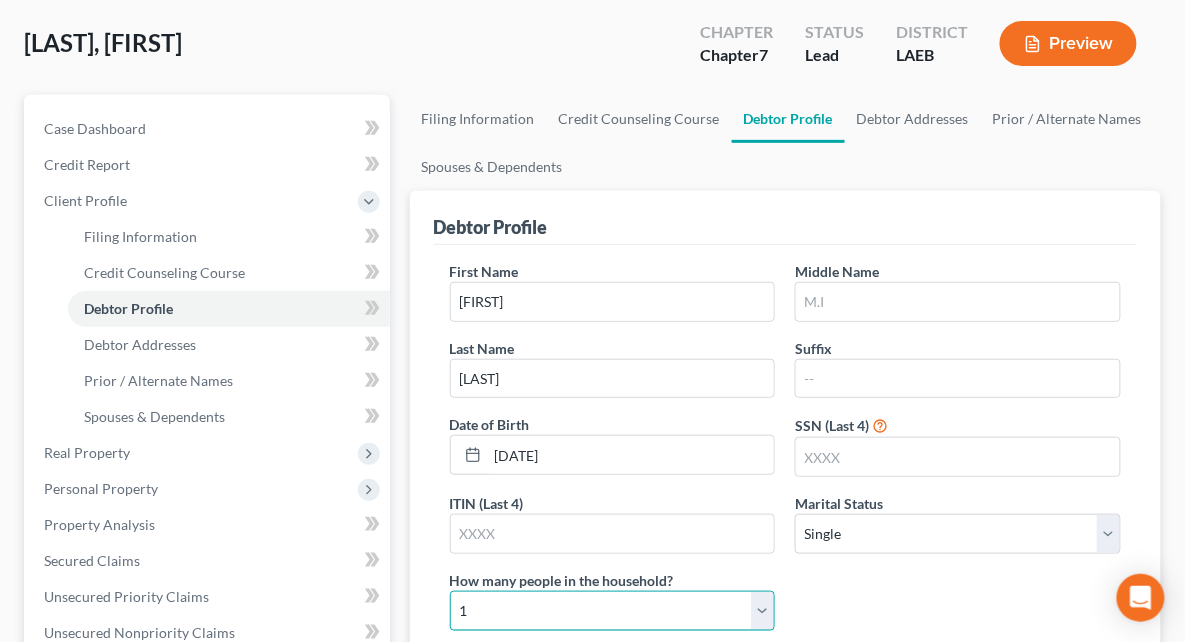 select on "1" 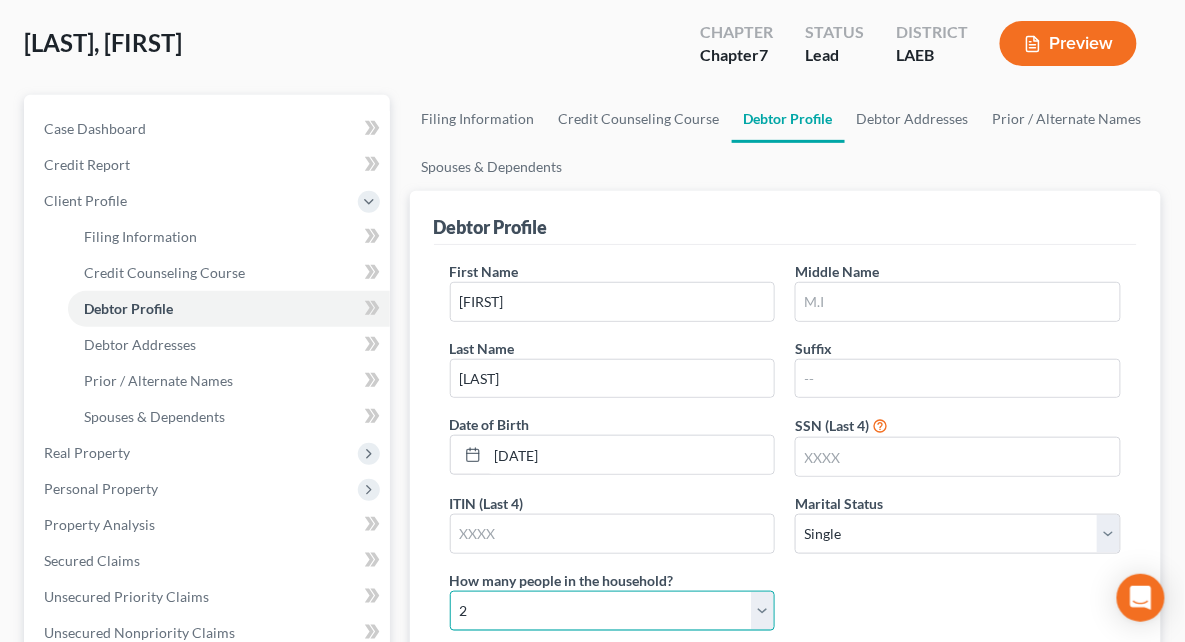 click on "Select 1 2 3 4 5 6 7 8 9 10 11 12 13 14 15 16 17 18 19 20" at bounding box center [613, 611] 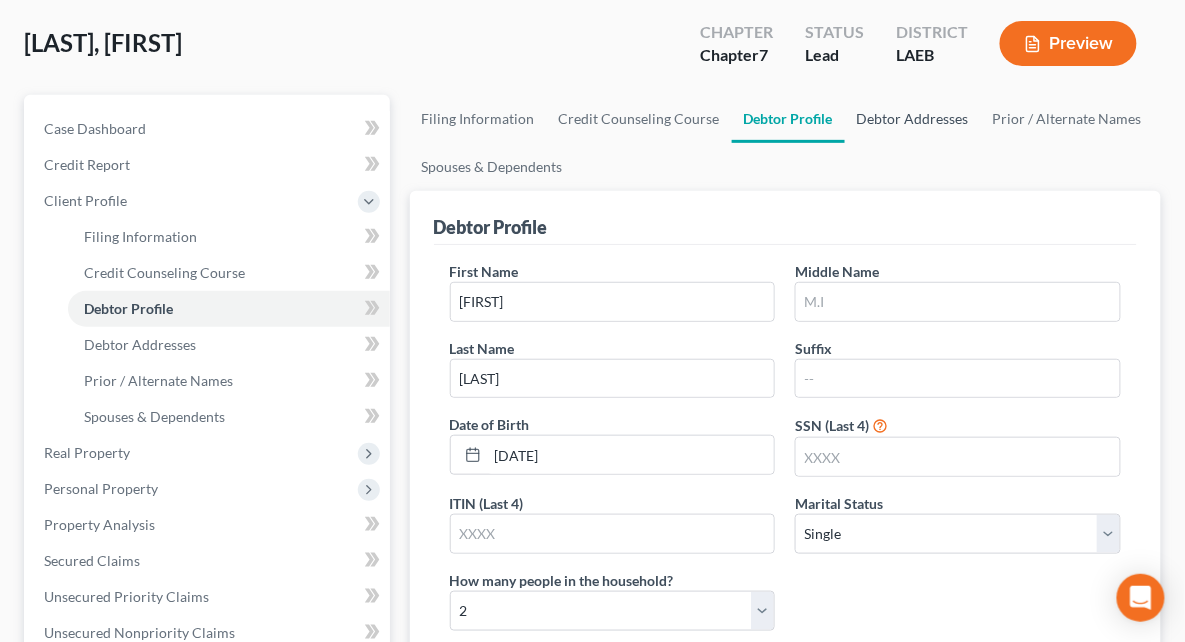 click on "Debtor Addresses" at bounding box center [913, 119] 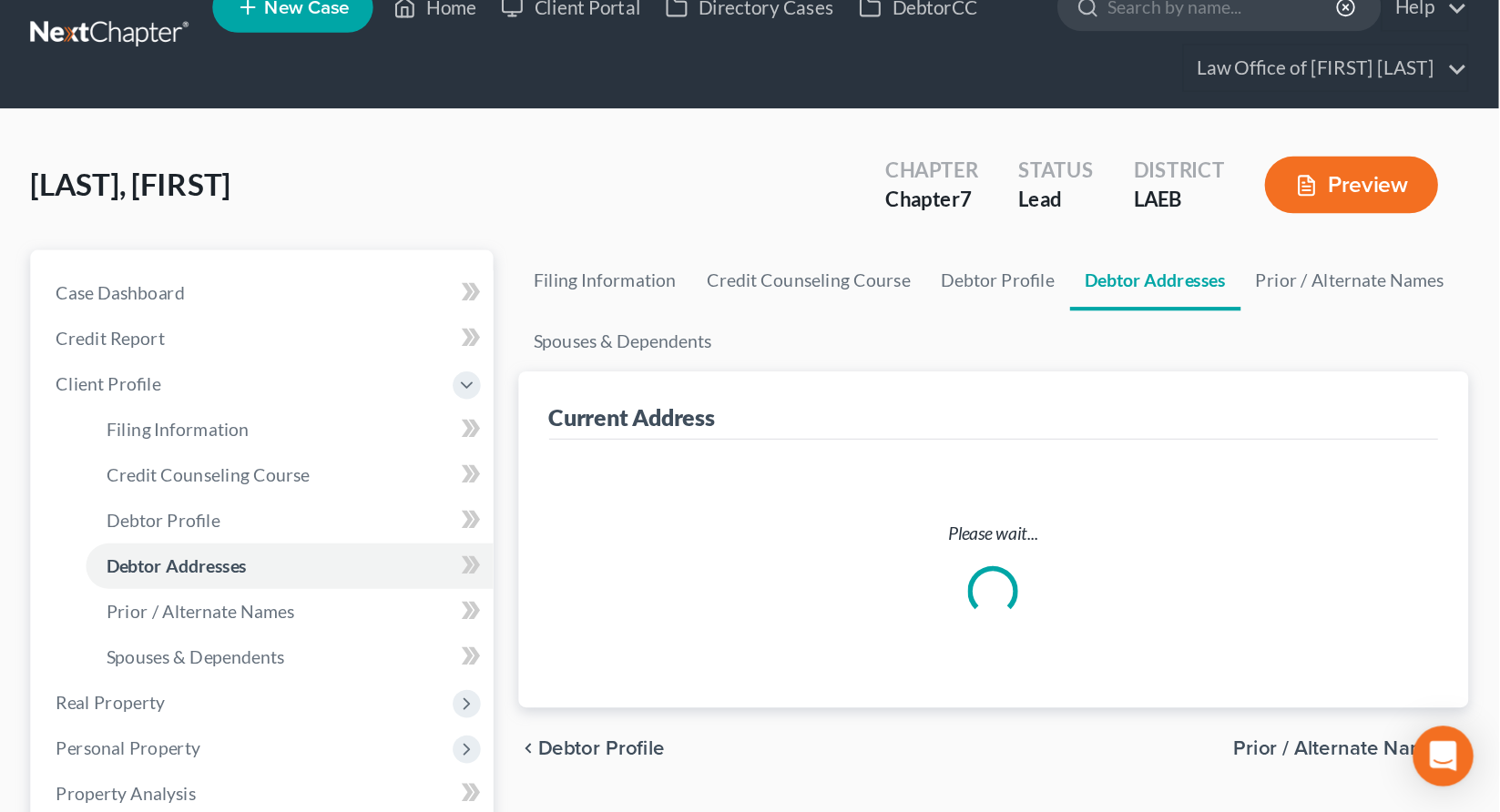 scroll, scrollTop: 0, scrollLeft: 0, axis: both 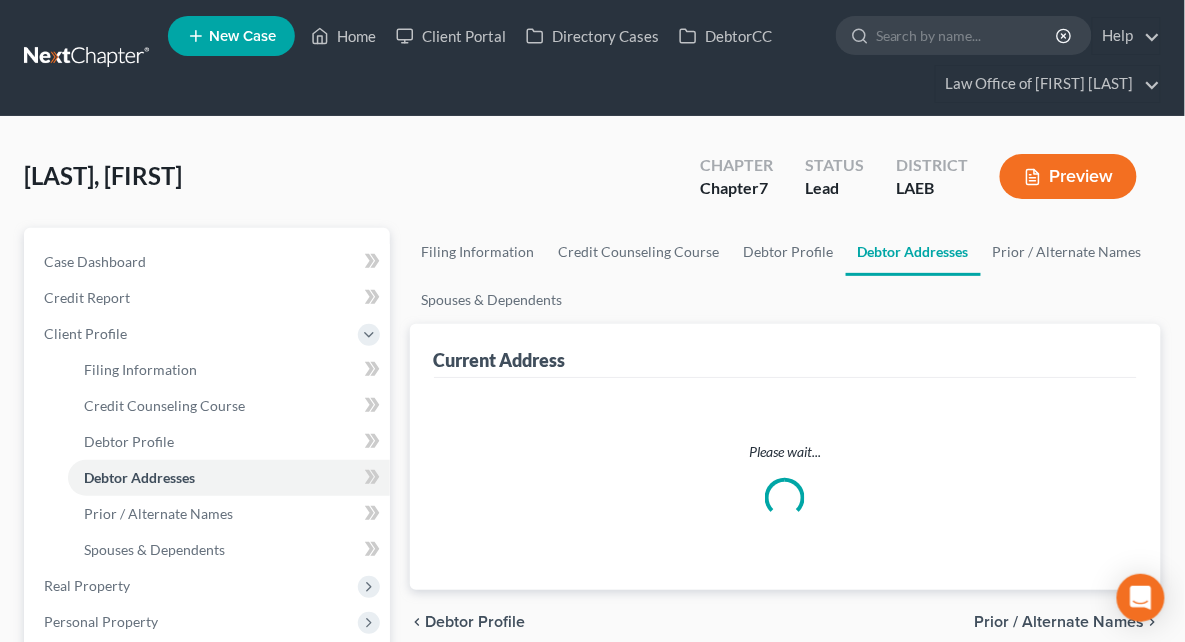 select on "0" 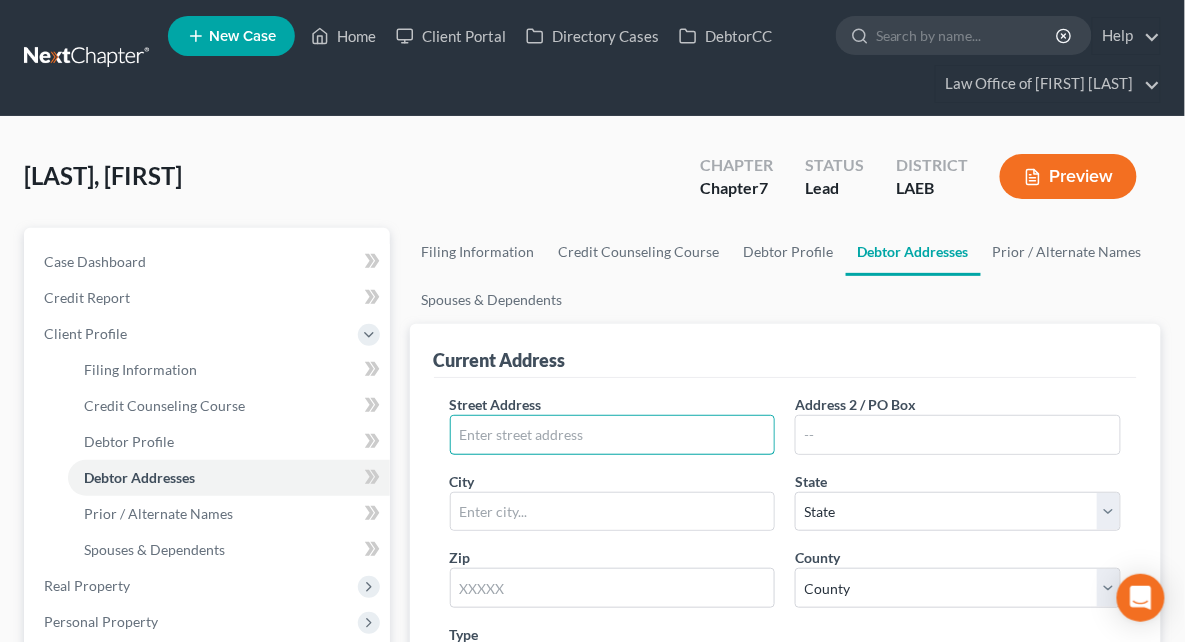 click at bounding box center (613, 435) 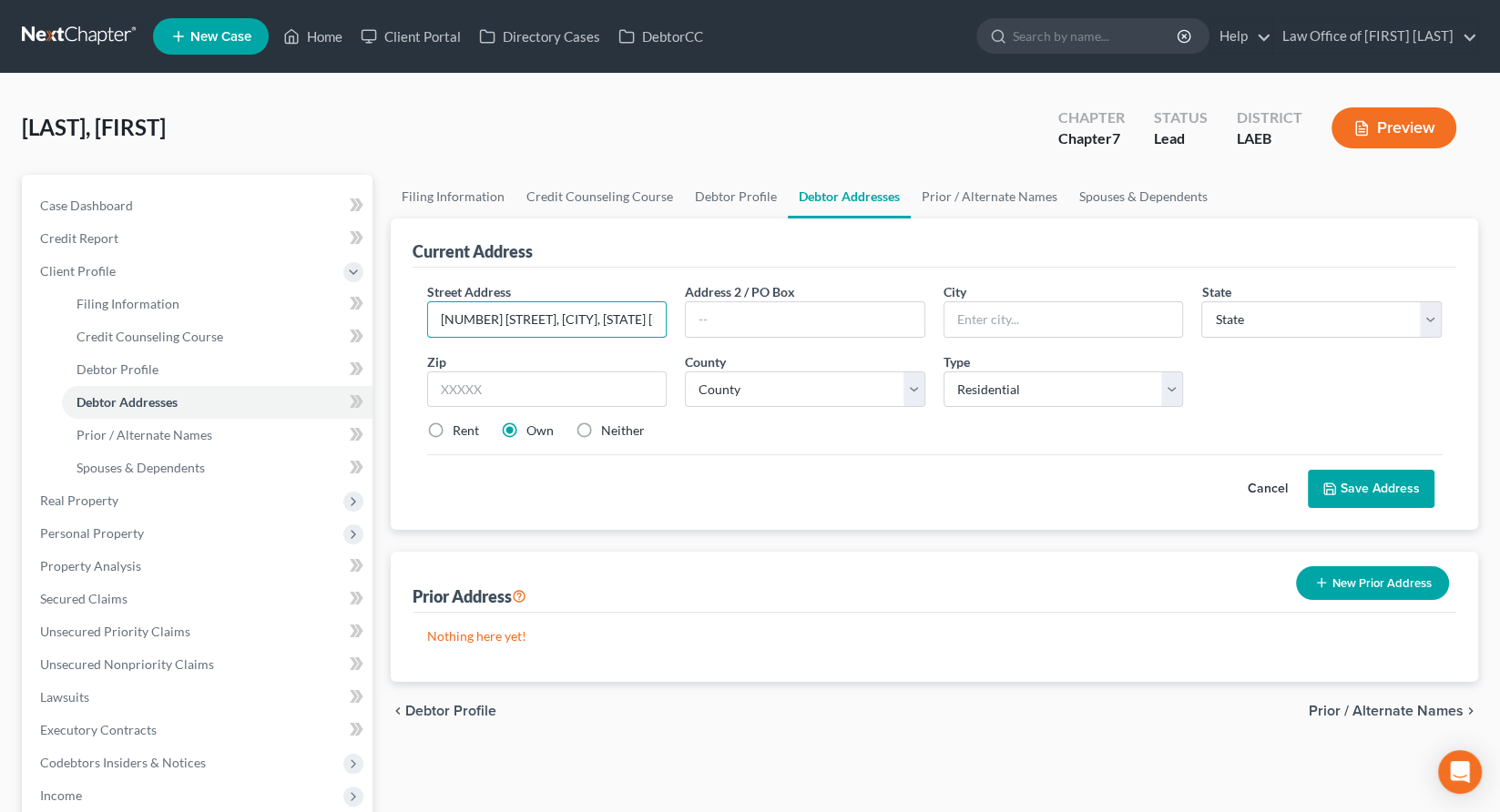 type on "[NUMBER] [STREET], [CITY], [STATE] [POSTAL_CODE]" 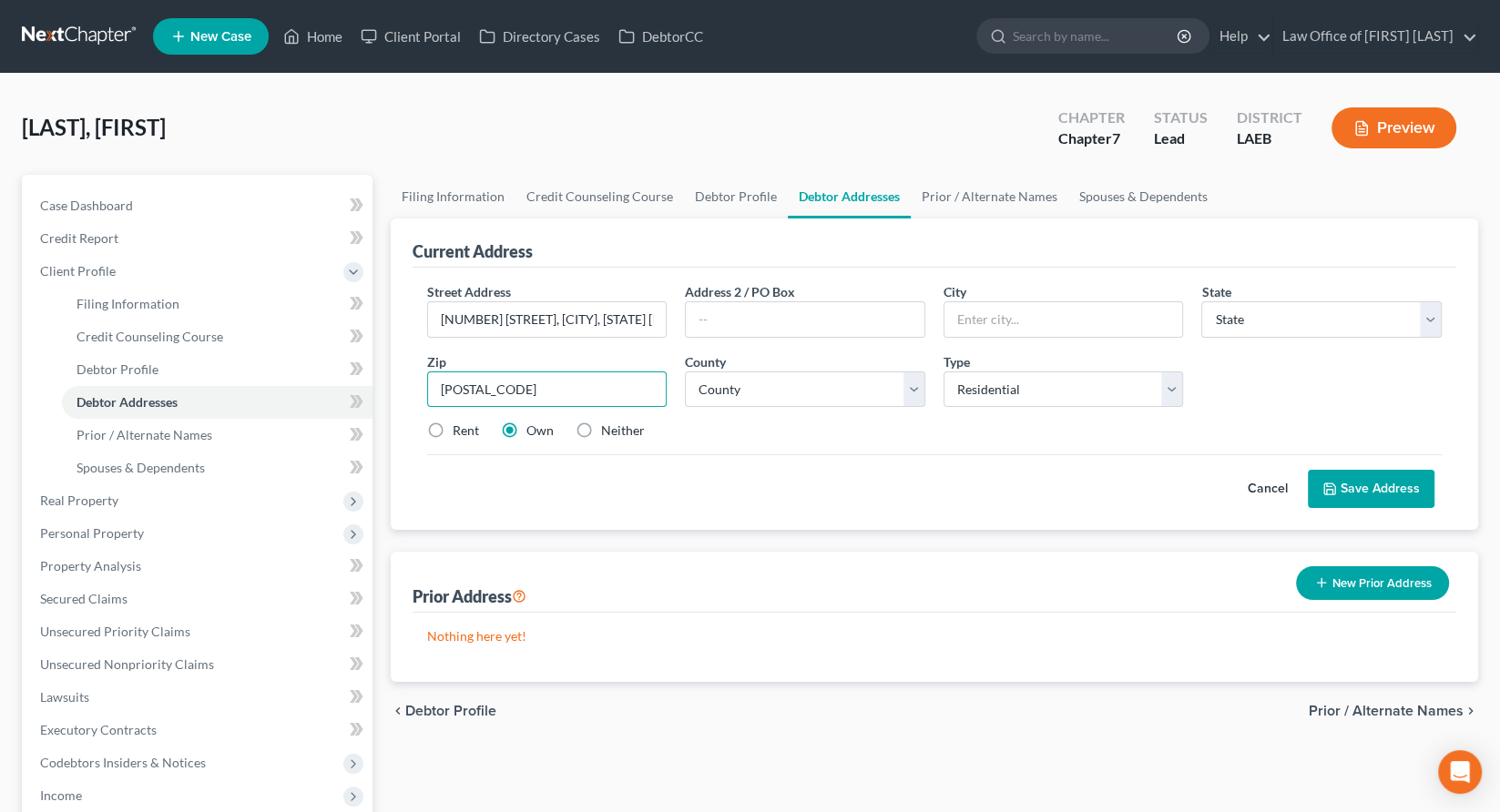 type on "[POSTAL_CODE]" 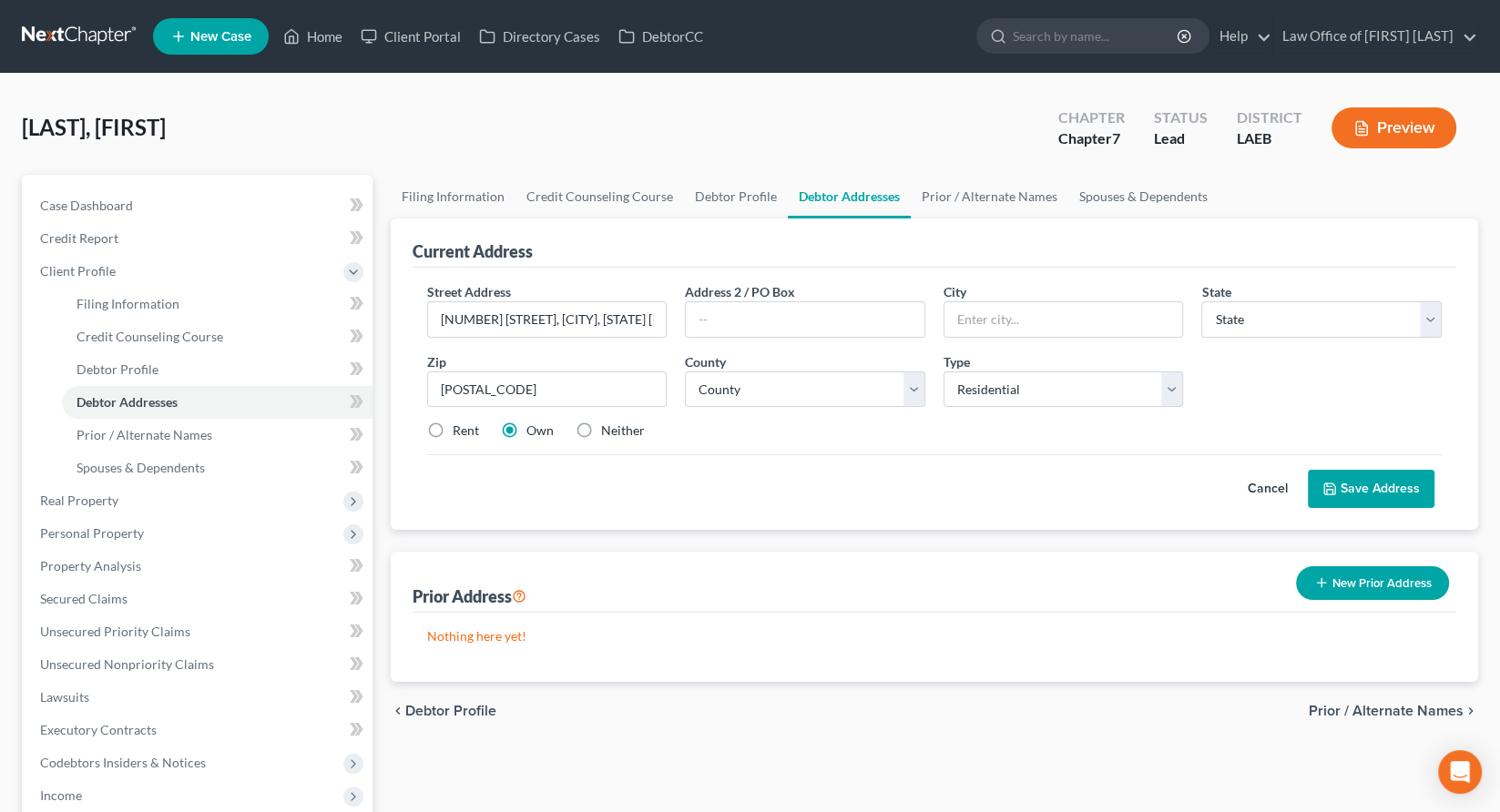 type on "[CITY]" 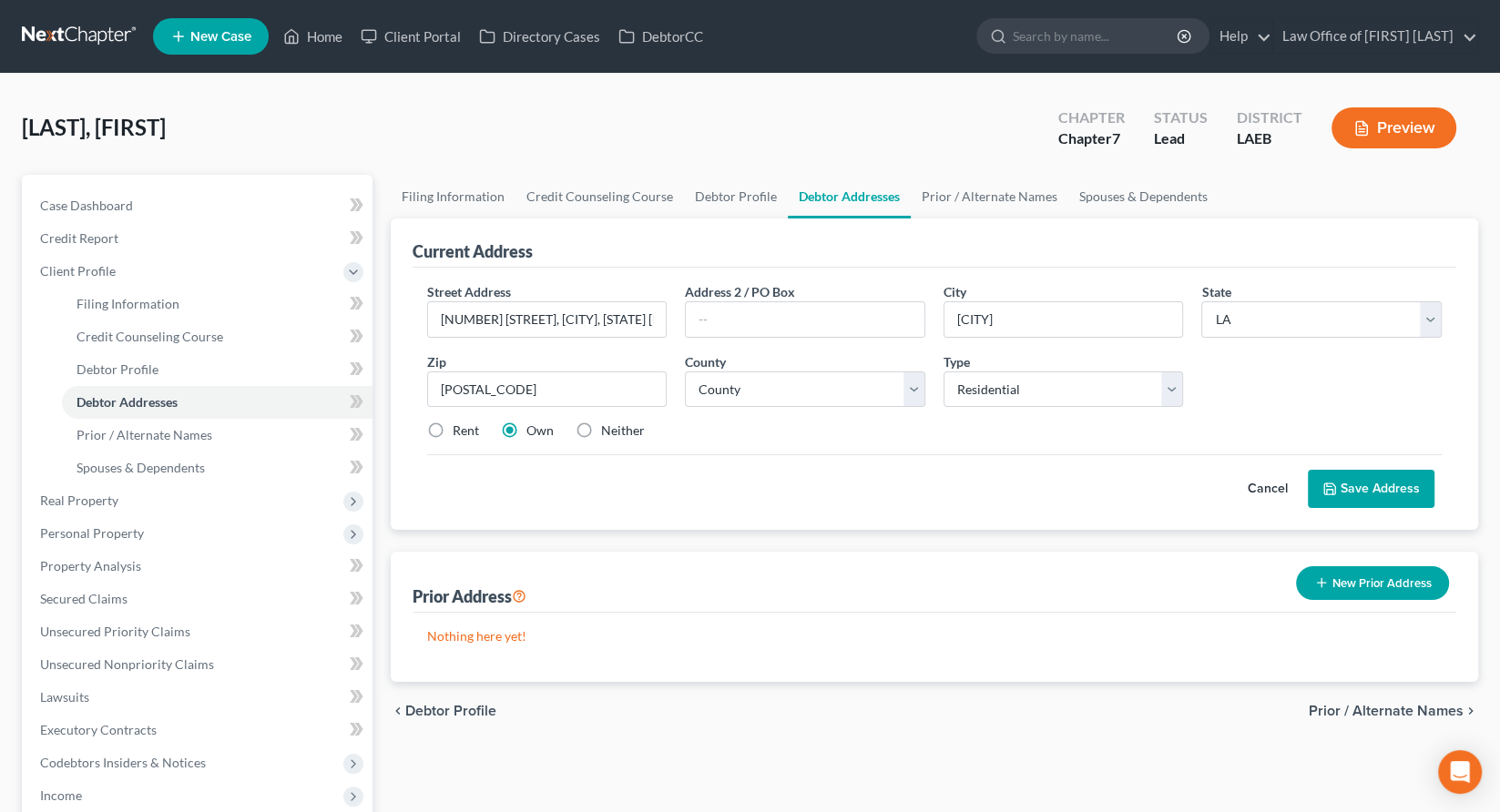 click on "Rent" at bounding box center (465, 431) 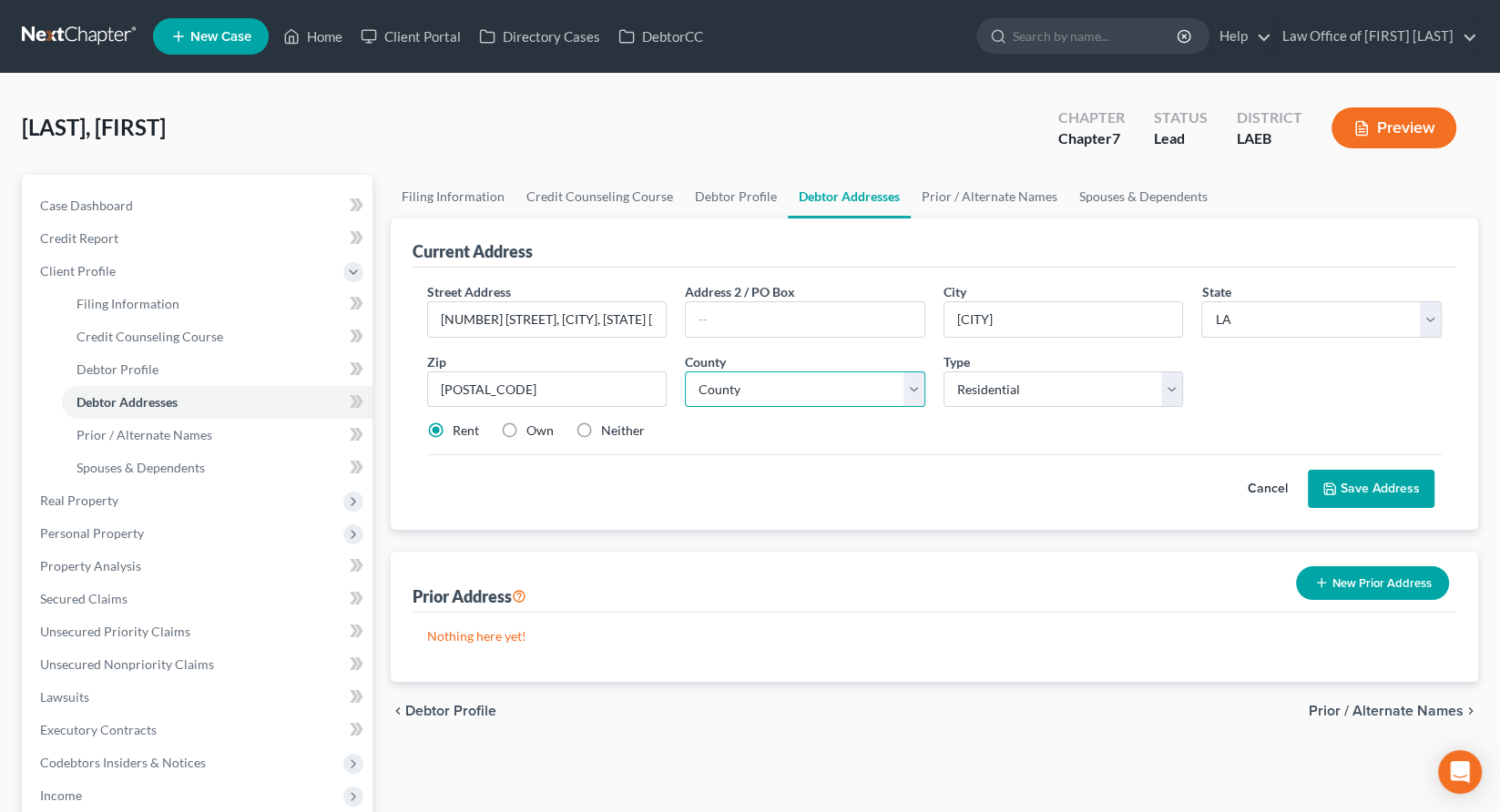 click on "County Acadia Allen Ascension Assumption Avoyelles Beauregard Bienville Bossier Caddo Calcasieu Caldwell Cameron Catahoula Claiborne Concordia De Soto East Baton Rouge East Carroll East Feliciana Evangeline Franklin Grant Iberia Iberville Jackson Jefferson Jefferson Davis La Salle Lafayette Lafourche Lincoln Livingston Madison Morehouse Natchitoches Orleans Ouachita Plaquemines Pointe Coupee Rapides Red River Richland Sabine St. Bernard St. Charles St. Helena St. James St. John the Baptist St. Landry St. Martin St. Mary St. Tammany Tangipahoa Tensas Terrebonne Union Vermilion Vernon Washington Webster West Baton Rouge West Carroll West Feliciana Winn" at bounding box center (805, 390) 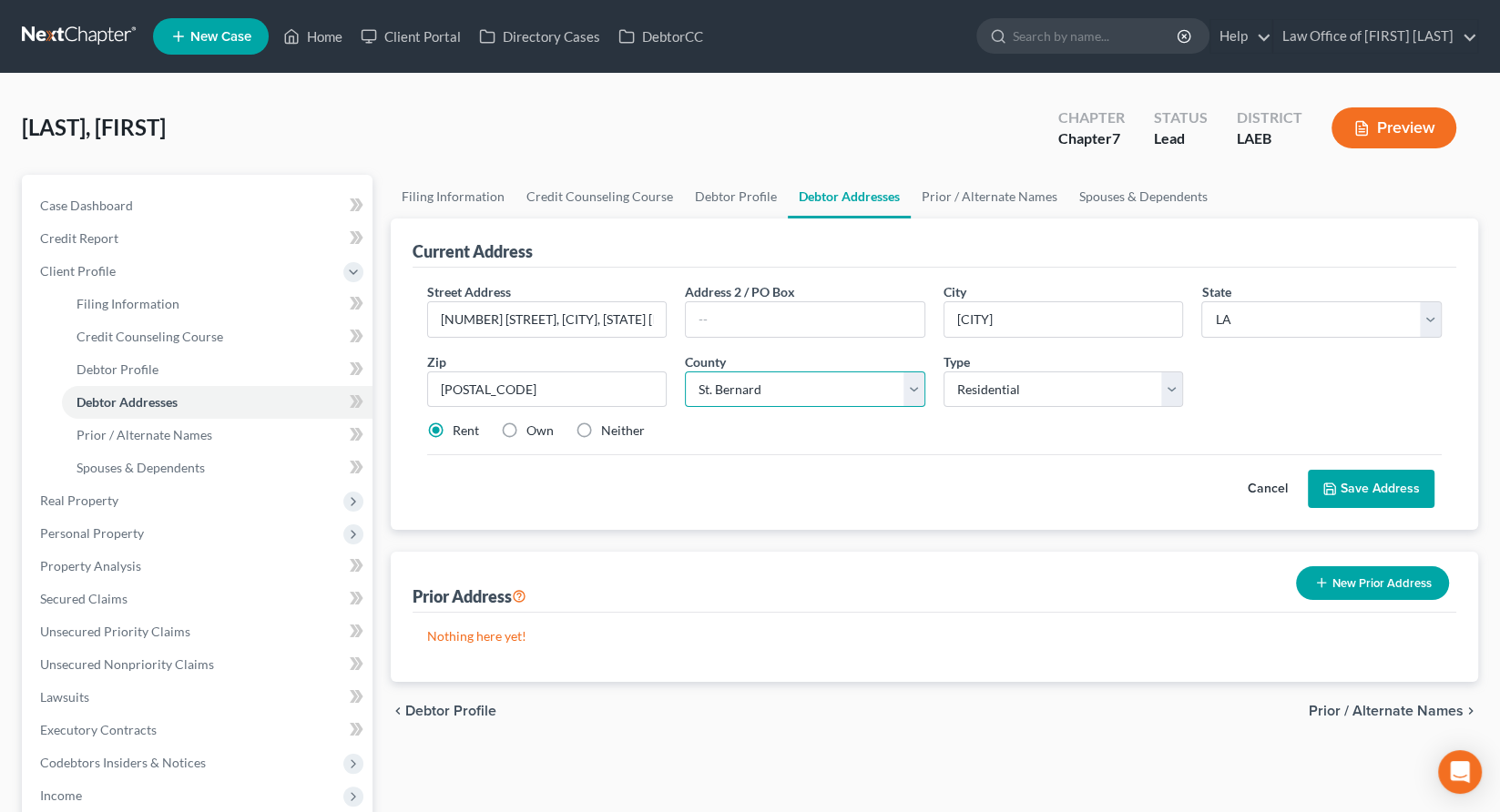 click on "County Acadia Allen Ascension Assumption Avoyelles Beauregard Bienville Bossier Caddo Calcasieu Caldwell Cameron Catahoula Claiborne Concordia De Soto East Baton Rouge East Carroll East Feliciana Evangeline Franklin Grant Iberia Iberville Jackson Jefferson Jefferson Davis La Salle Lafayette Lafourche Lincoln Livingston Madison Morehouse Natchitoches Orleans Ouachita Plaquemines Pointe Coupee Rapides Red River Richland Sabine St. Bernard St. Charles St. Helena St. James St. John the Baptist St. Landry St. Martin St. Mary St. Tammany Tangipahoa Tensas Terrebonne Union Vermilion Vernon Washington Webster West Baton Rouge West Carroll West Feliciana Winn" at bounding box center (805, 390) 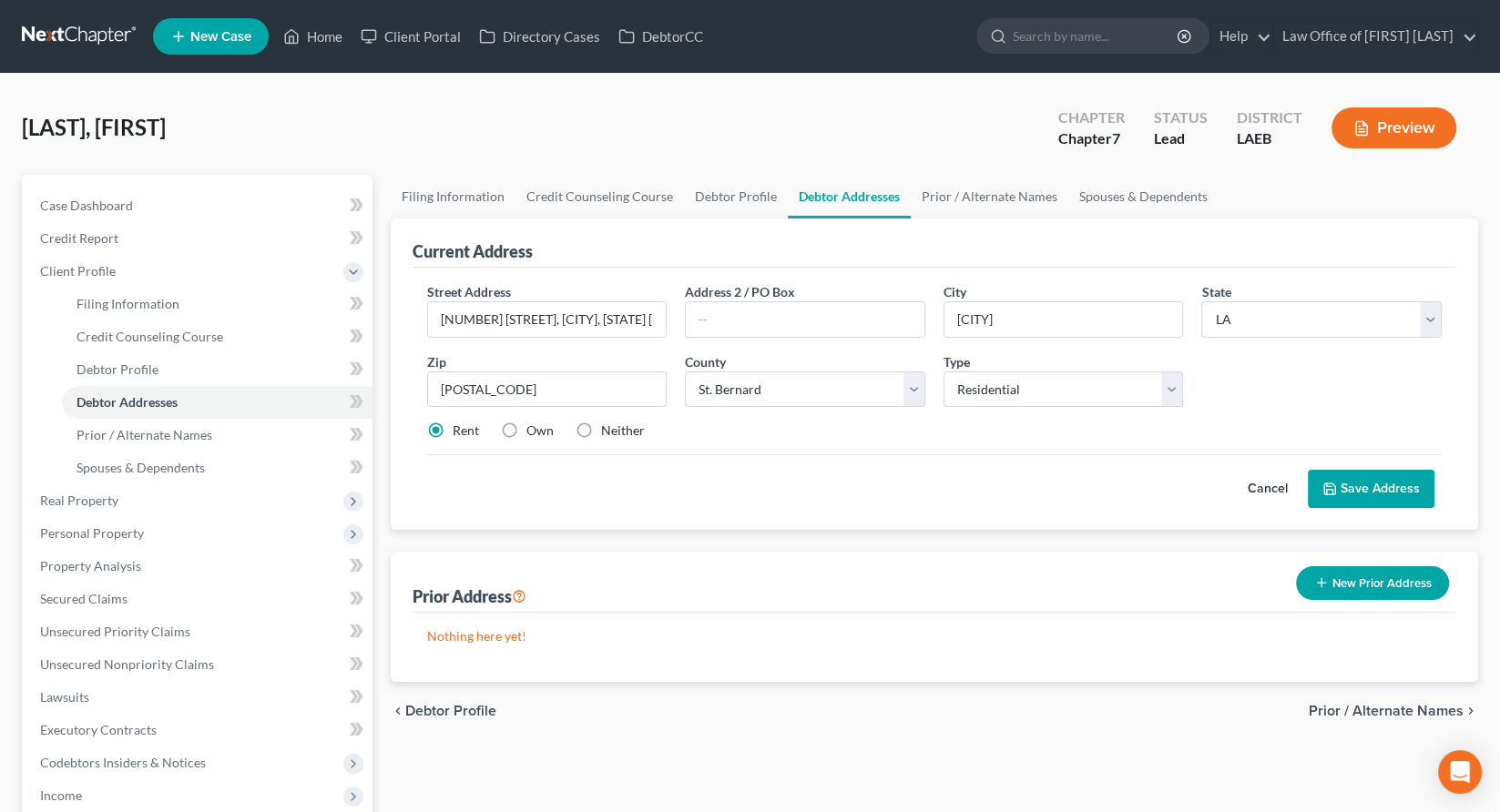 click on "Save Address" at bounding box center (1371, 489) 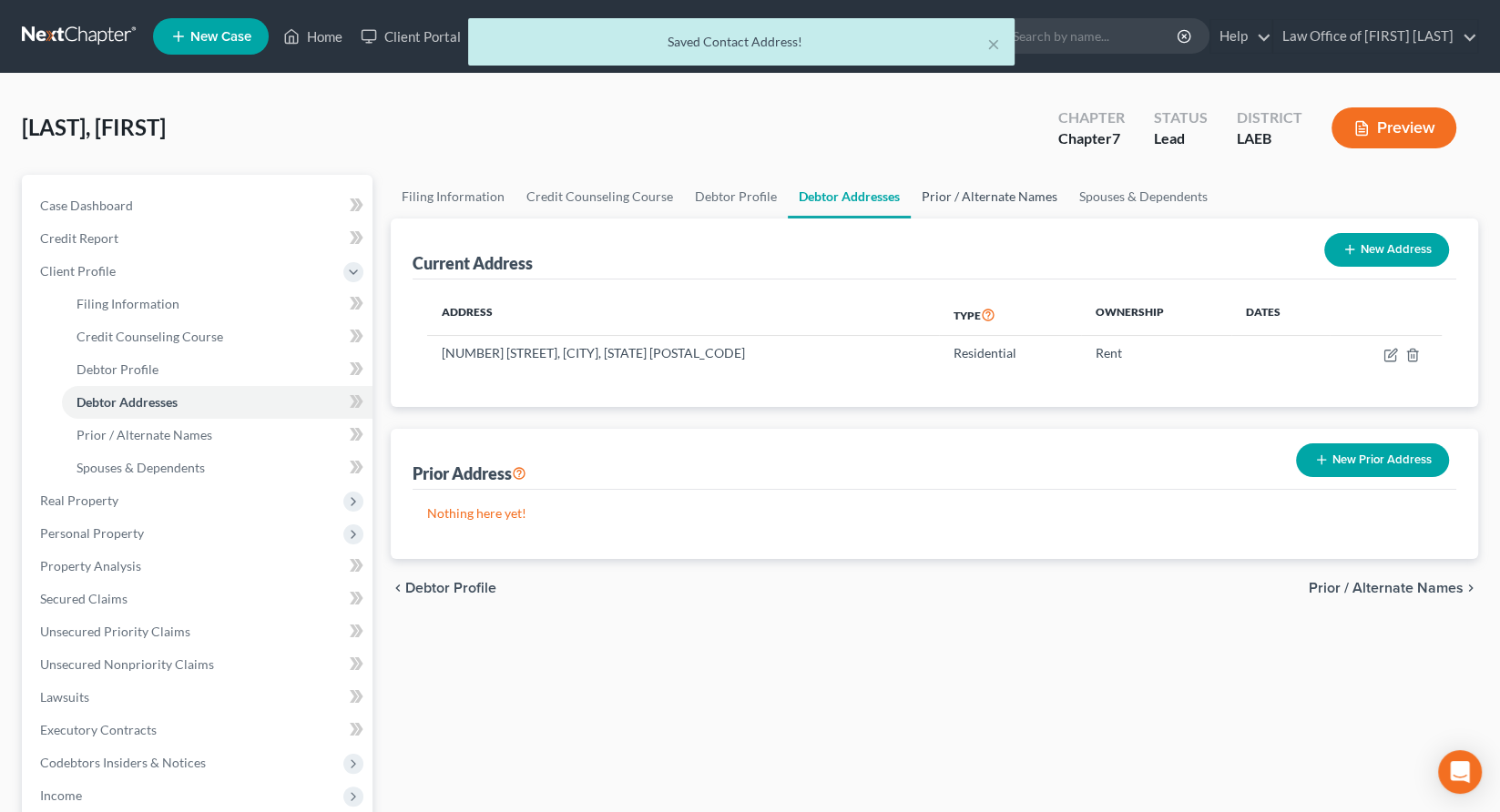 click on "Prior / Alternate Names" at bounding box center (989, 197) 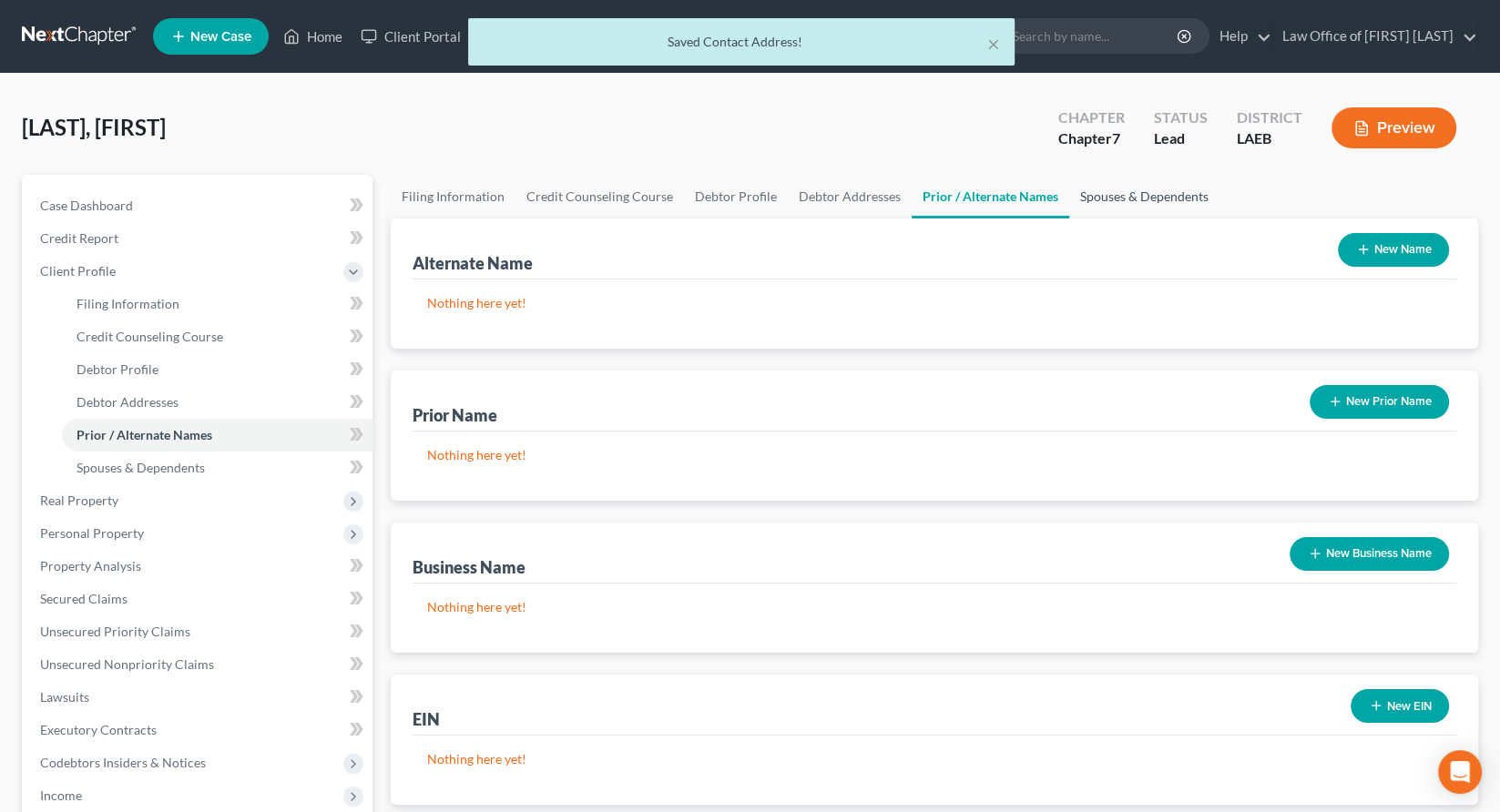 click on "Spouses & Dependents" at bounding box center (1144, 197) 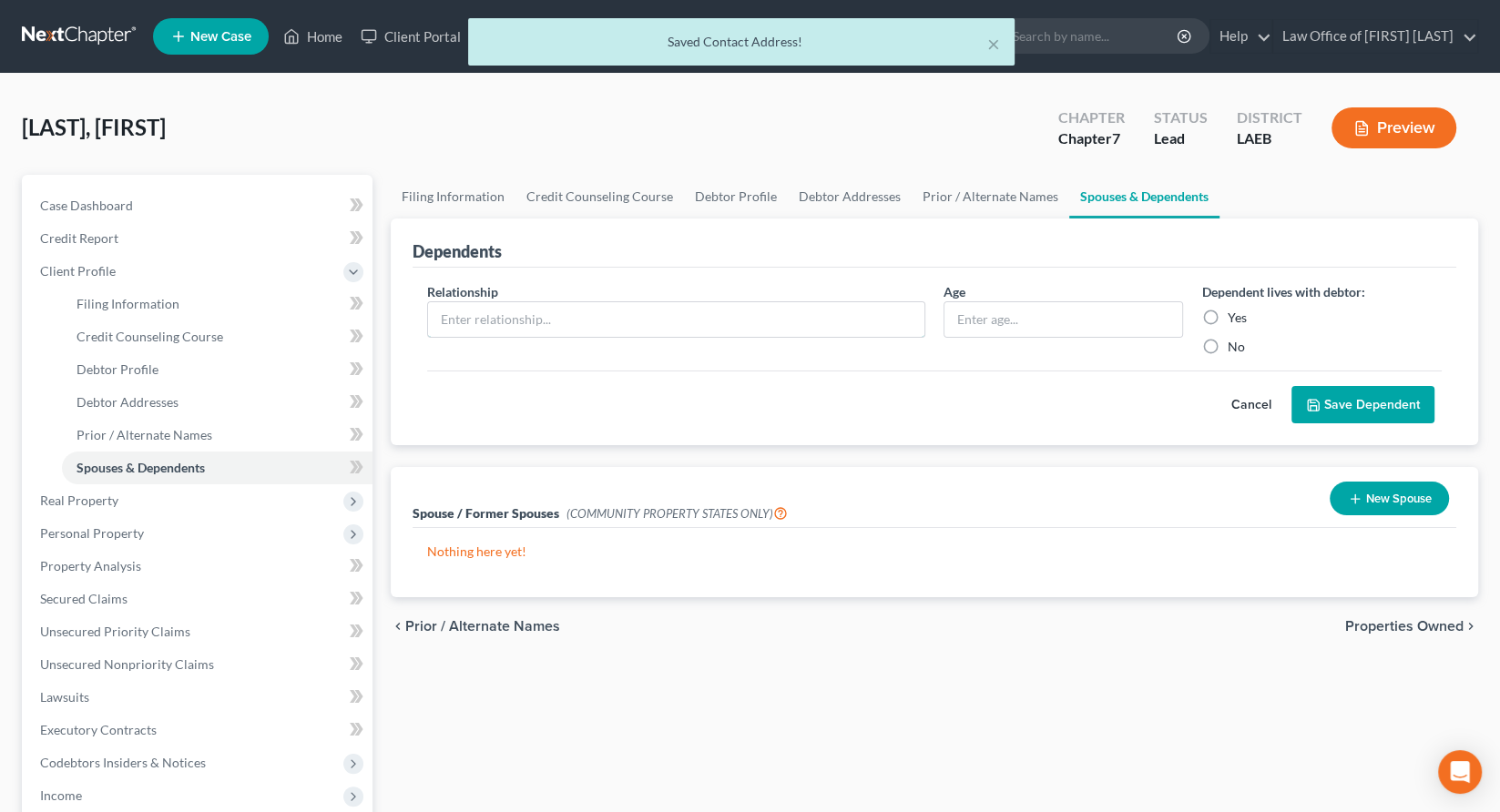 click at bounding box center [676, 320] 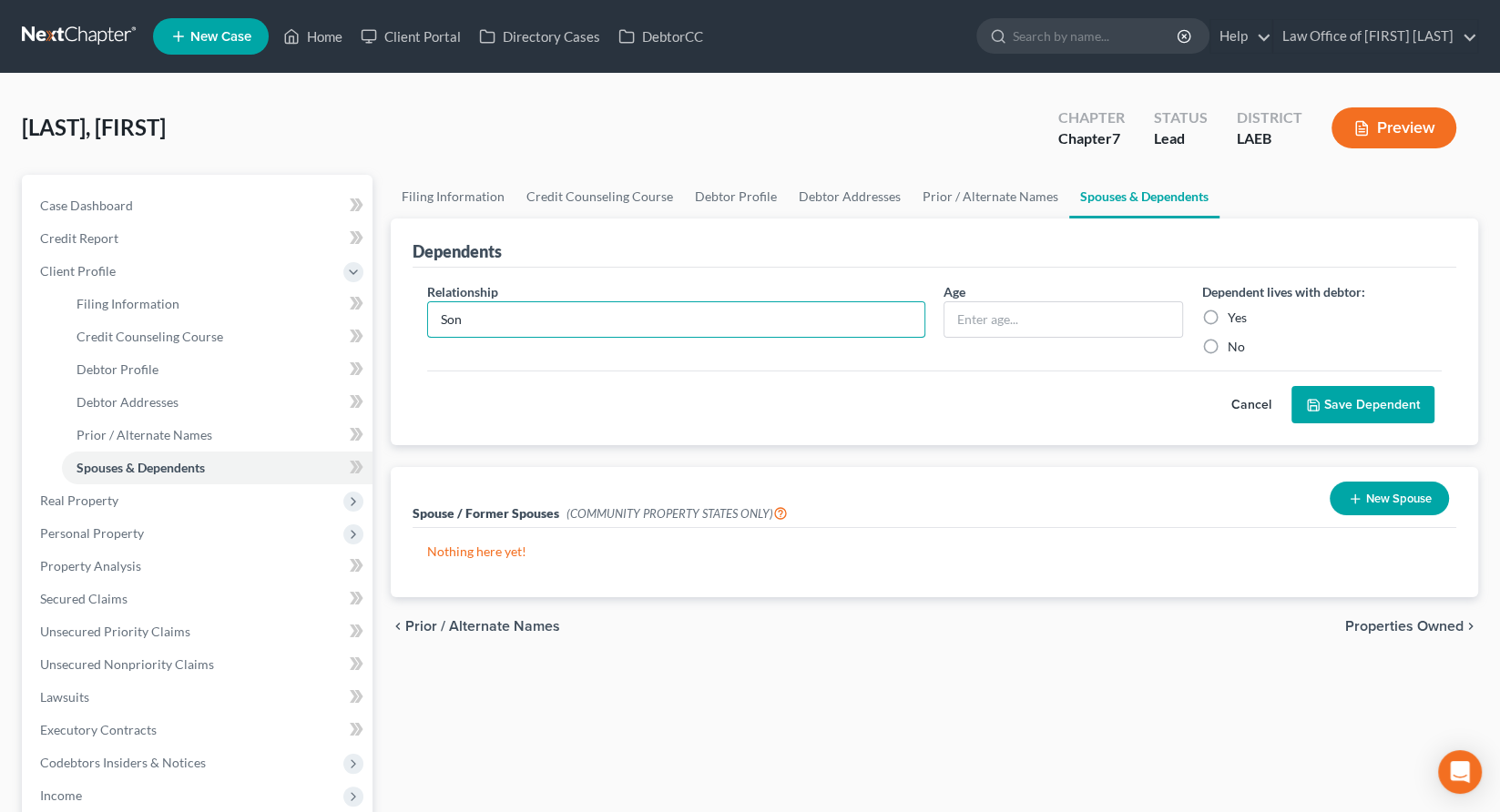 type on "Son" 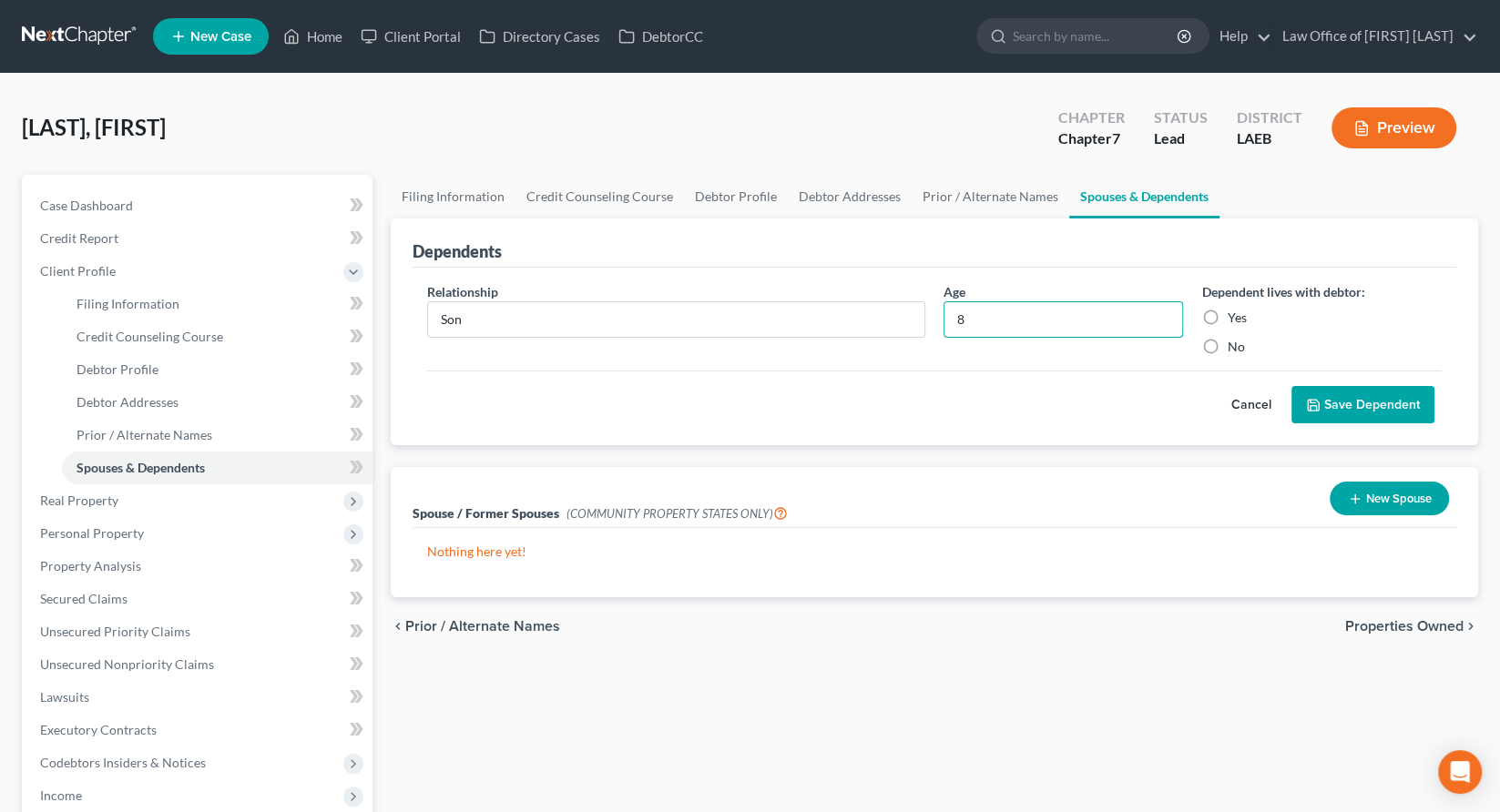 type on "8" 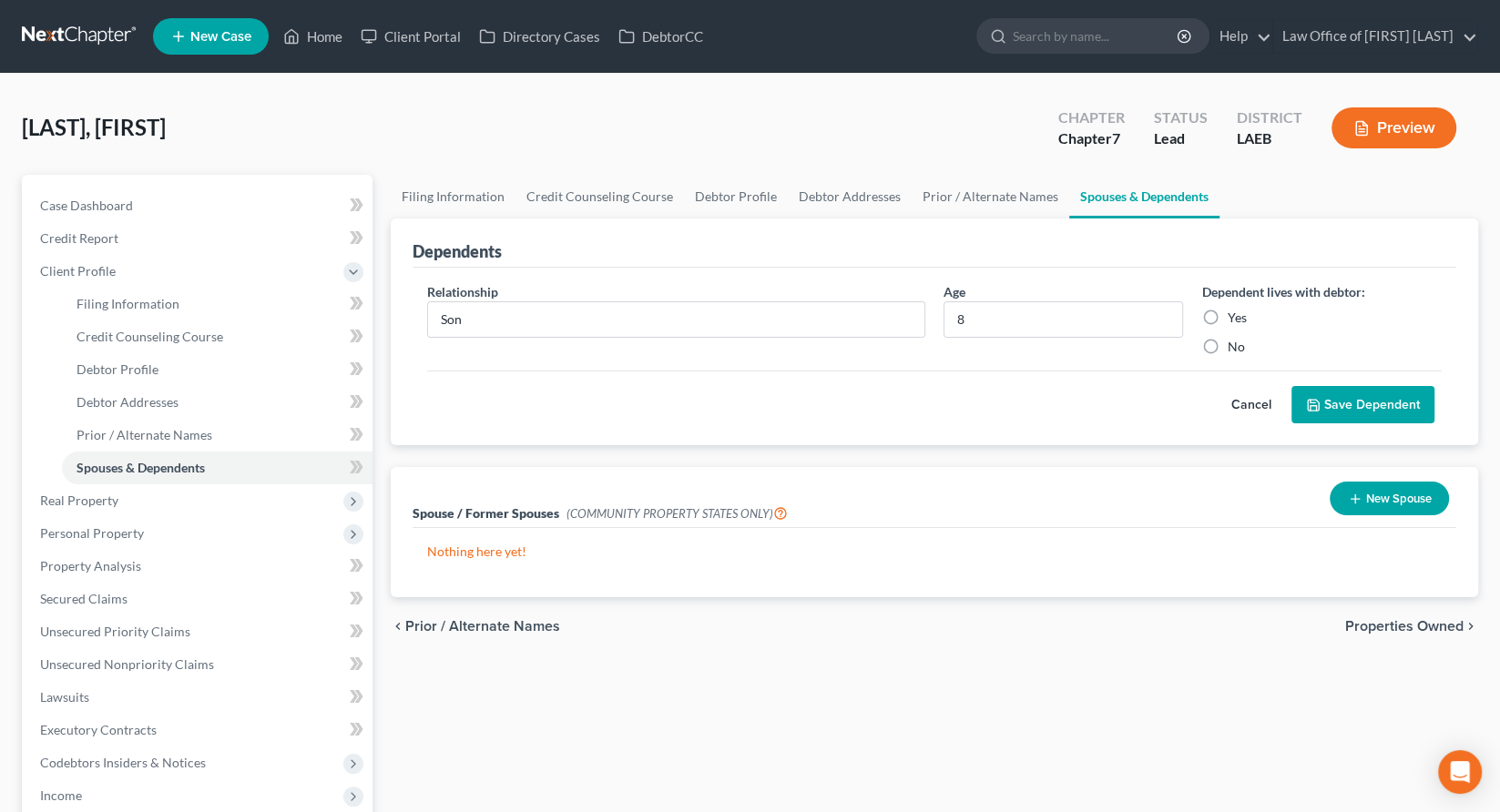 click on "Yes" at bounding box center [1236, 318] 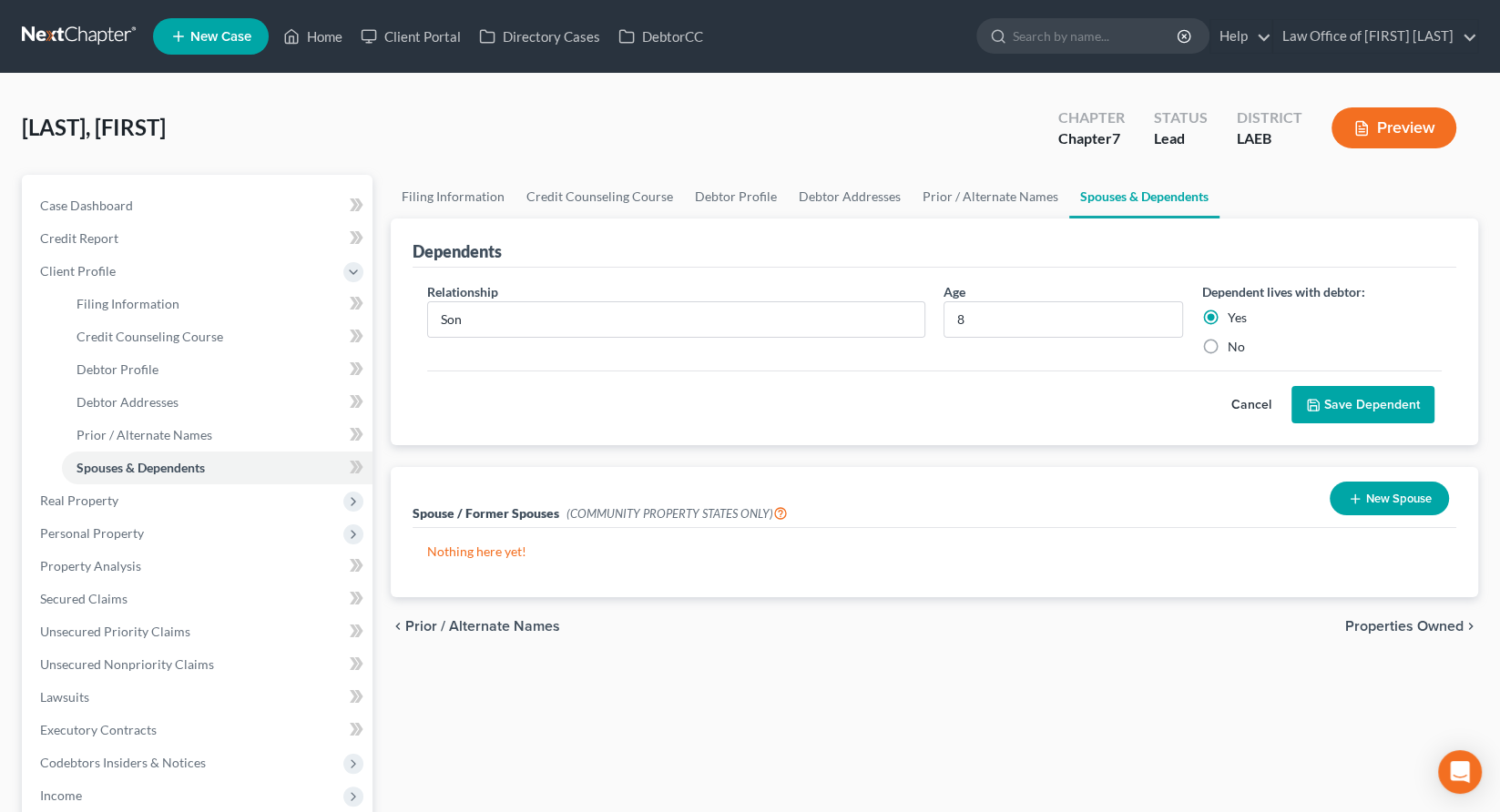 click on "Save Dependent" at bounding box center [1362, 405] 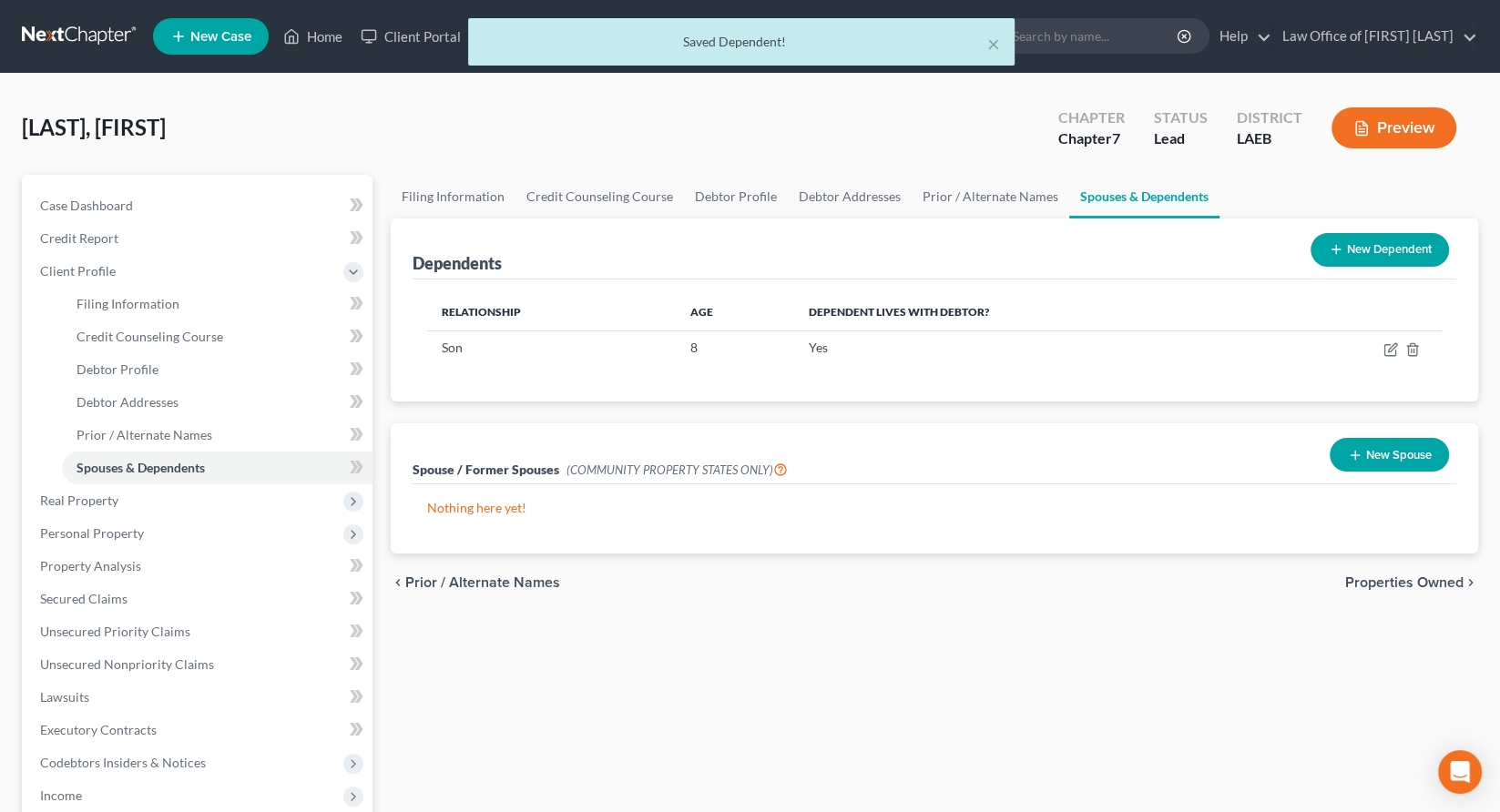click on "Case Dashboard
Payments
Invoices
Payments
Payments
Credit Report
Client Profile
Home" at bounding box center [197, 599] 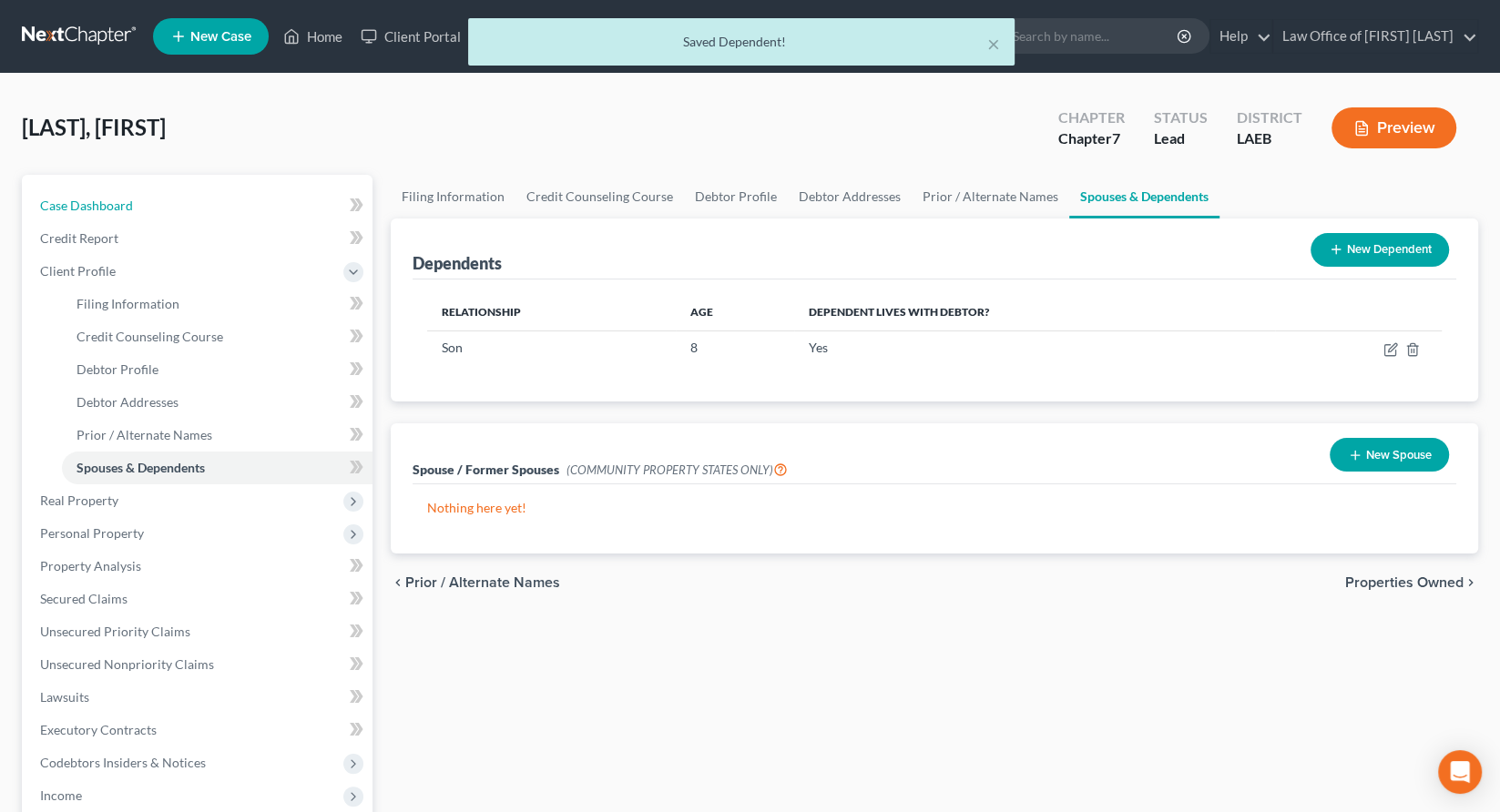 click on "Case Dashboard" at bounding box center (87, 205) 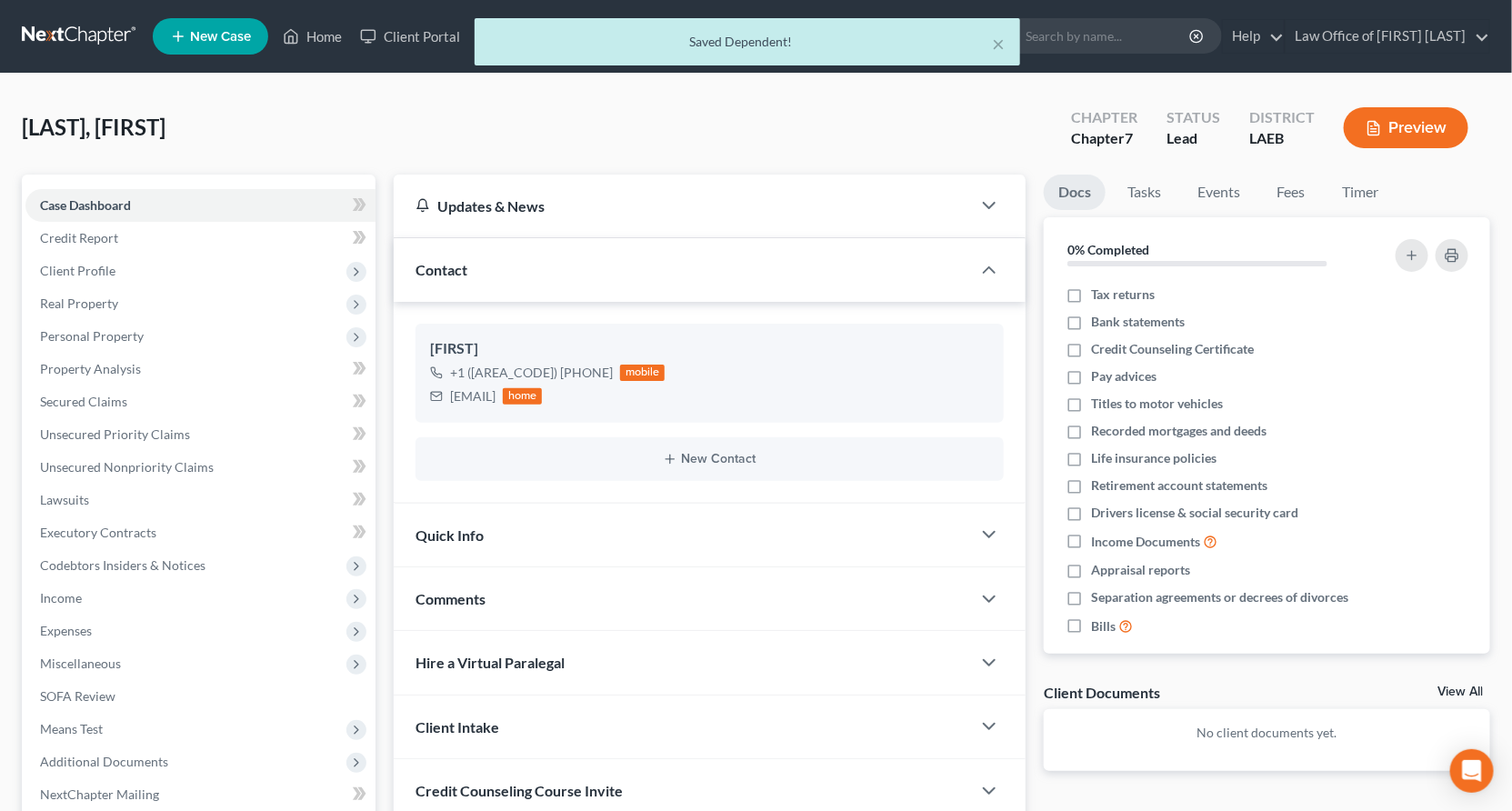 click on "×                     Saved Dependent!" at bounding box center (746, 46) 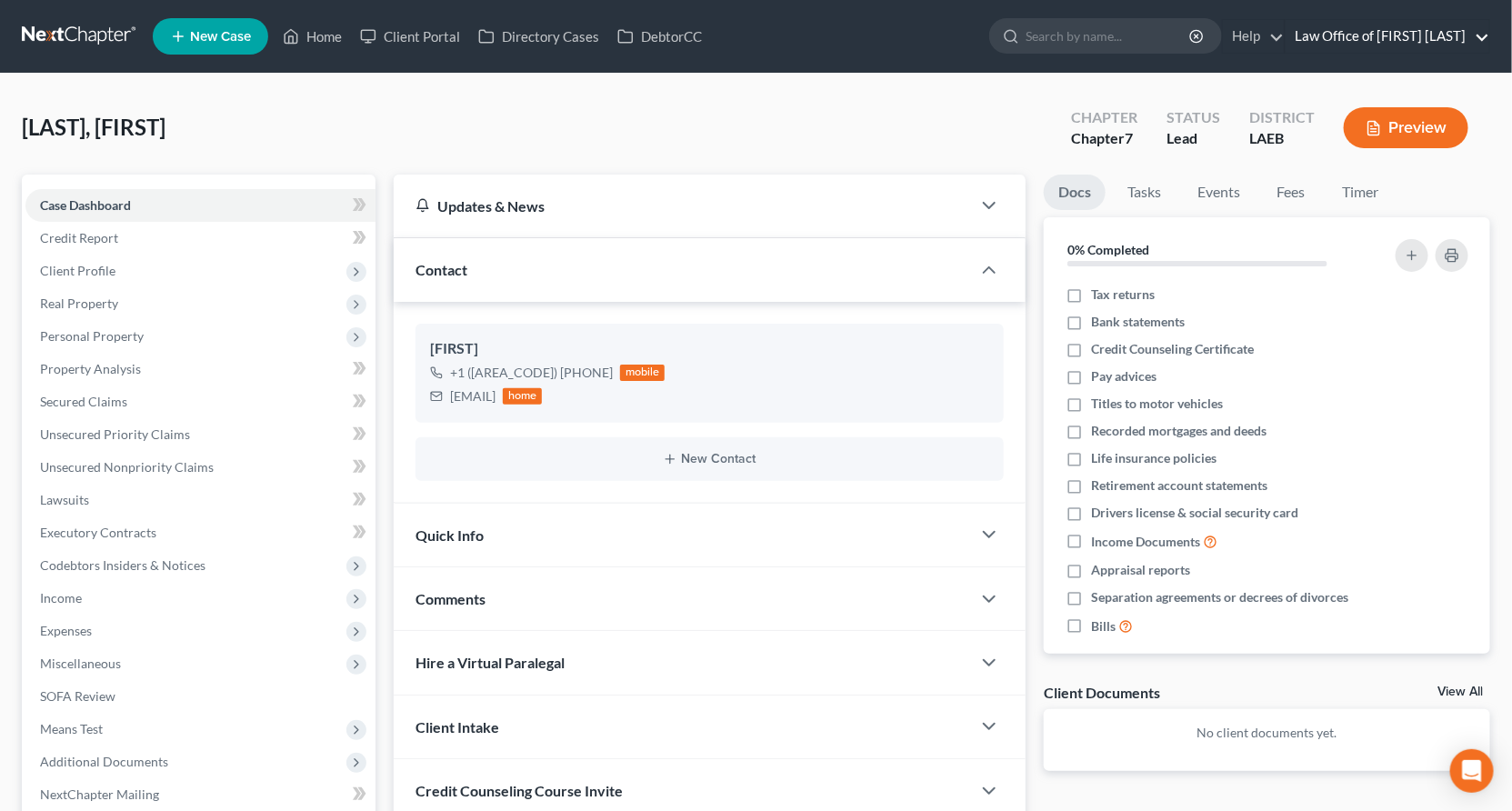 click on "Law Office of [FIRST] [LAST]" at bounding box center [1387, 36] 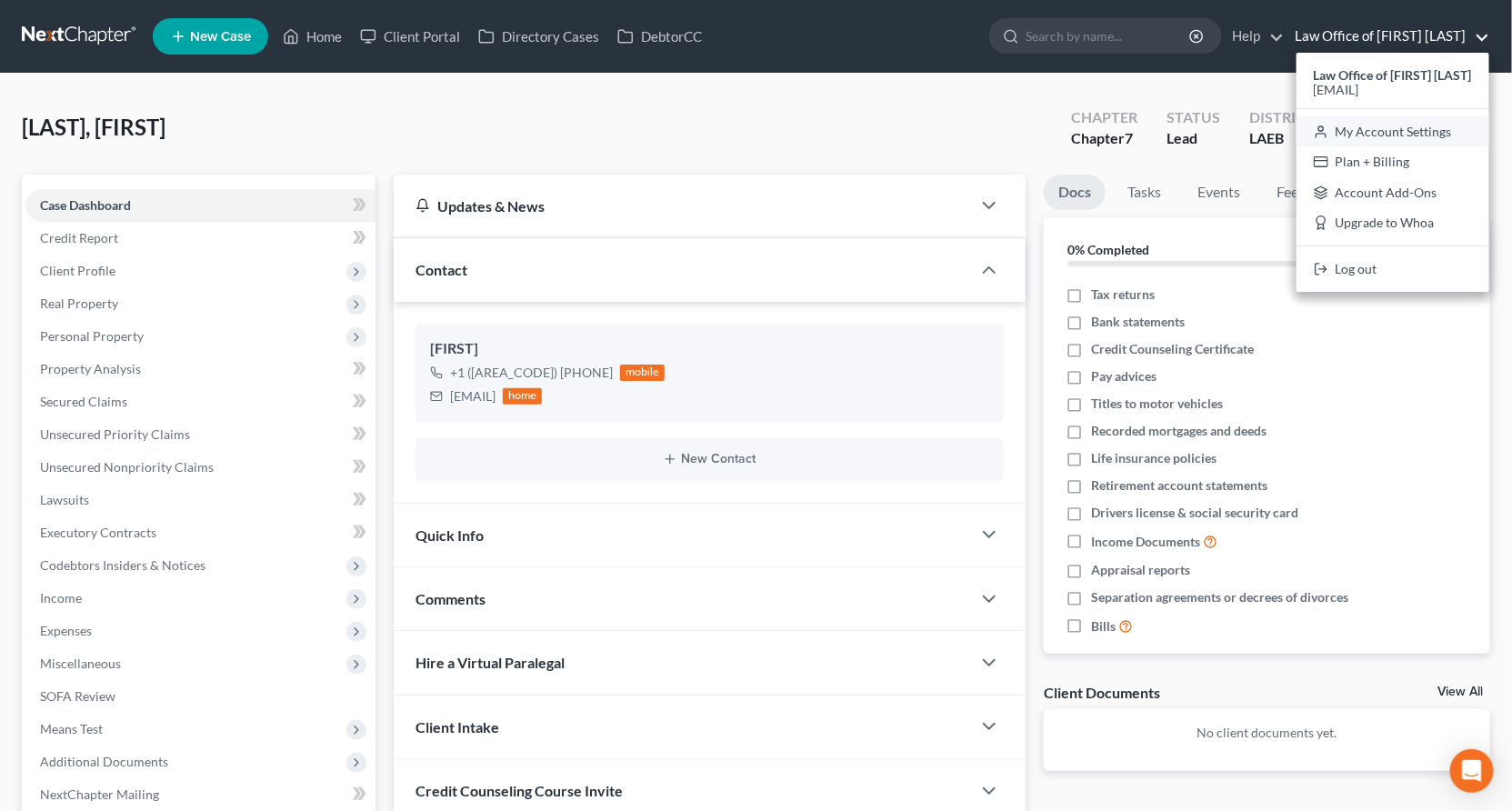 click on "My Account Settings" at bounding box center [1393, 132] 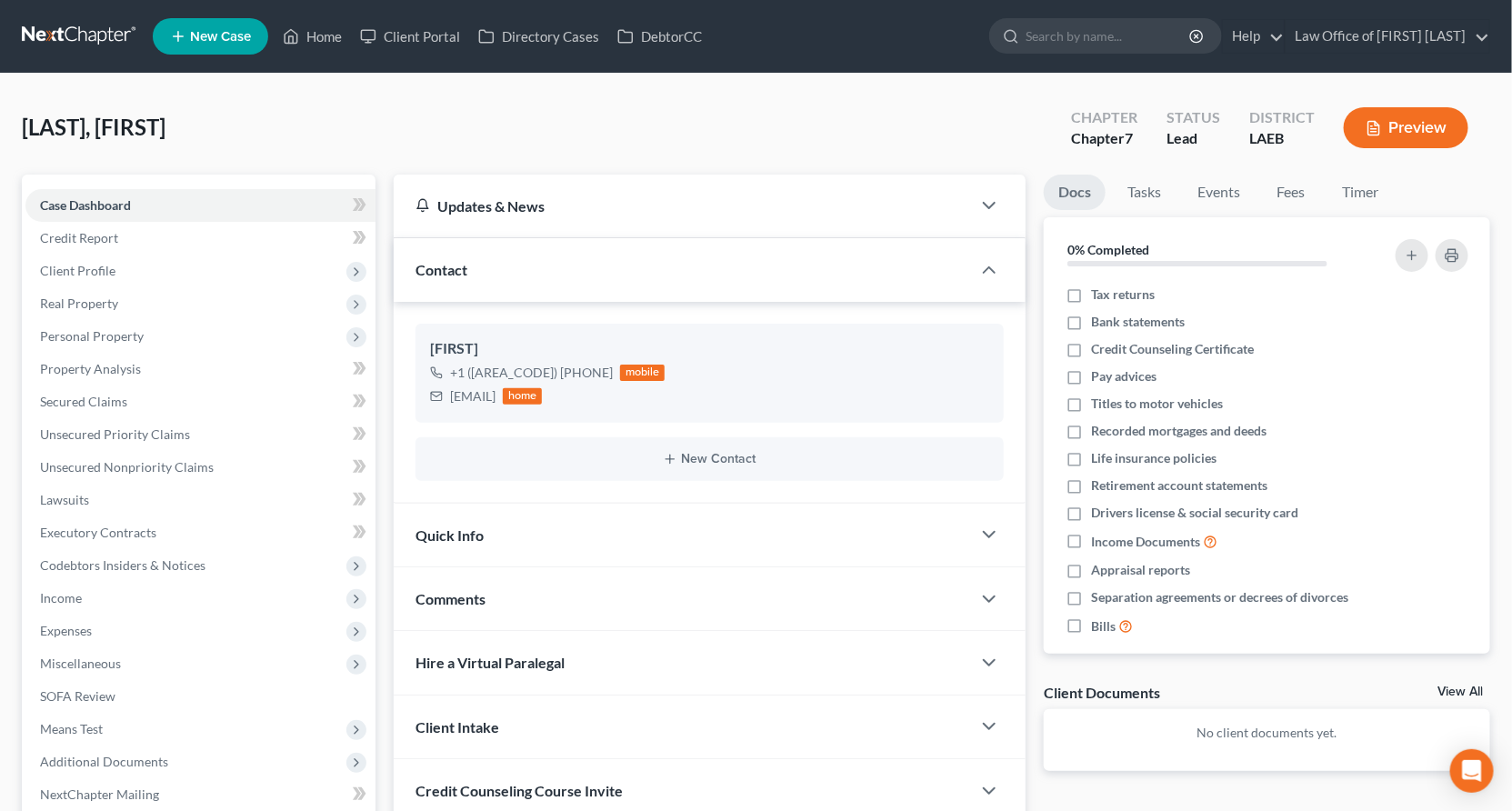 select on "34" 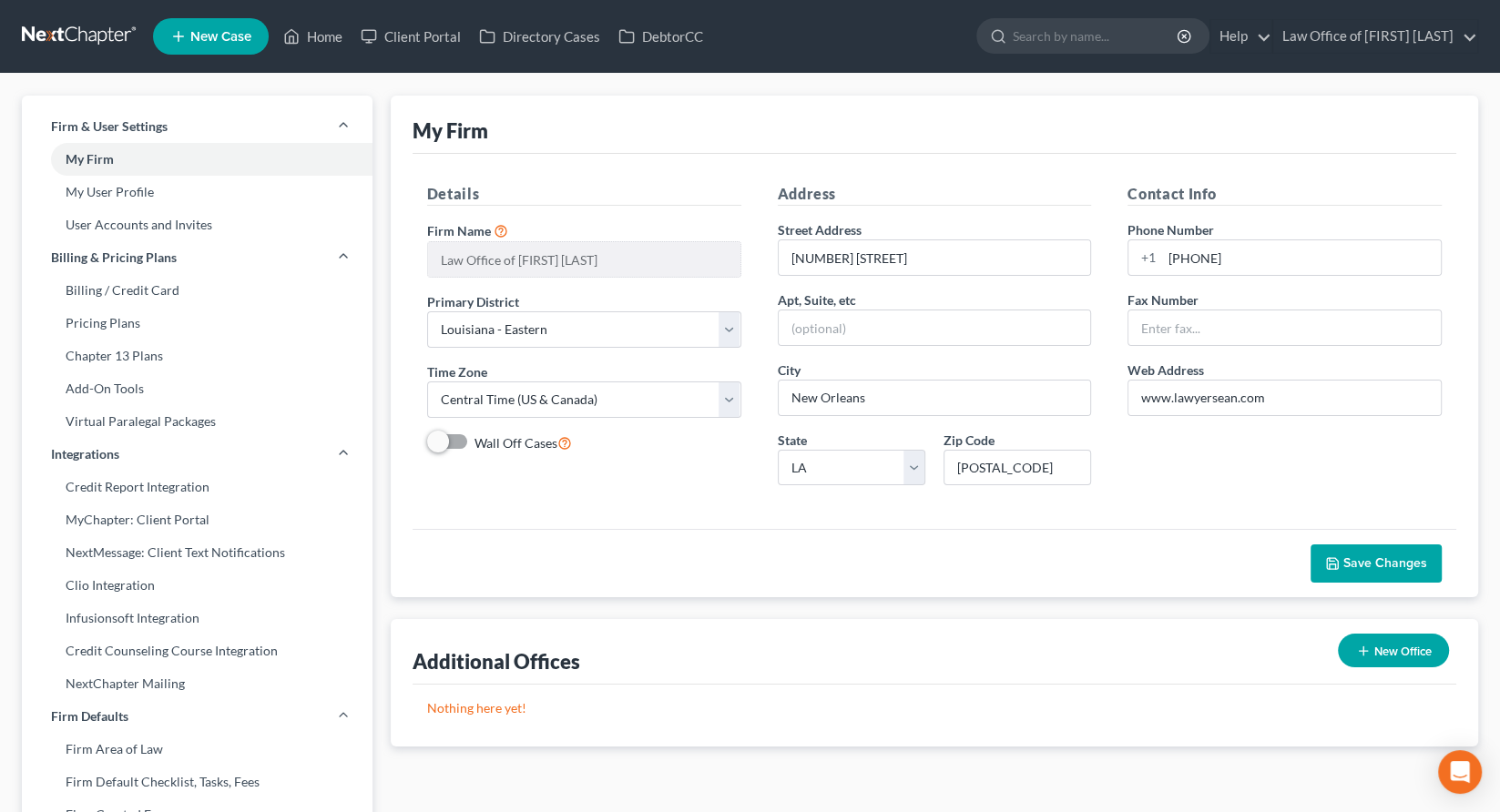 click on "Clio Integration" at bounding box center [197, 585] 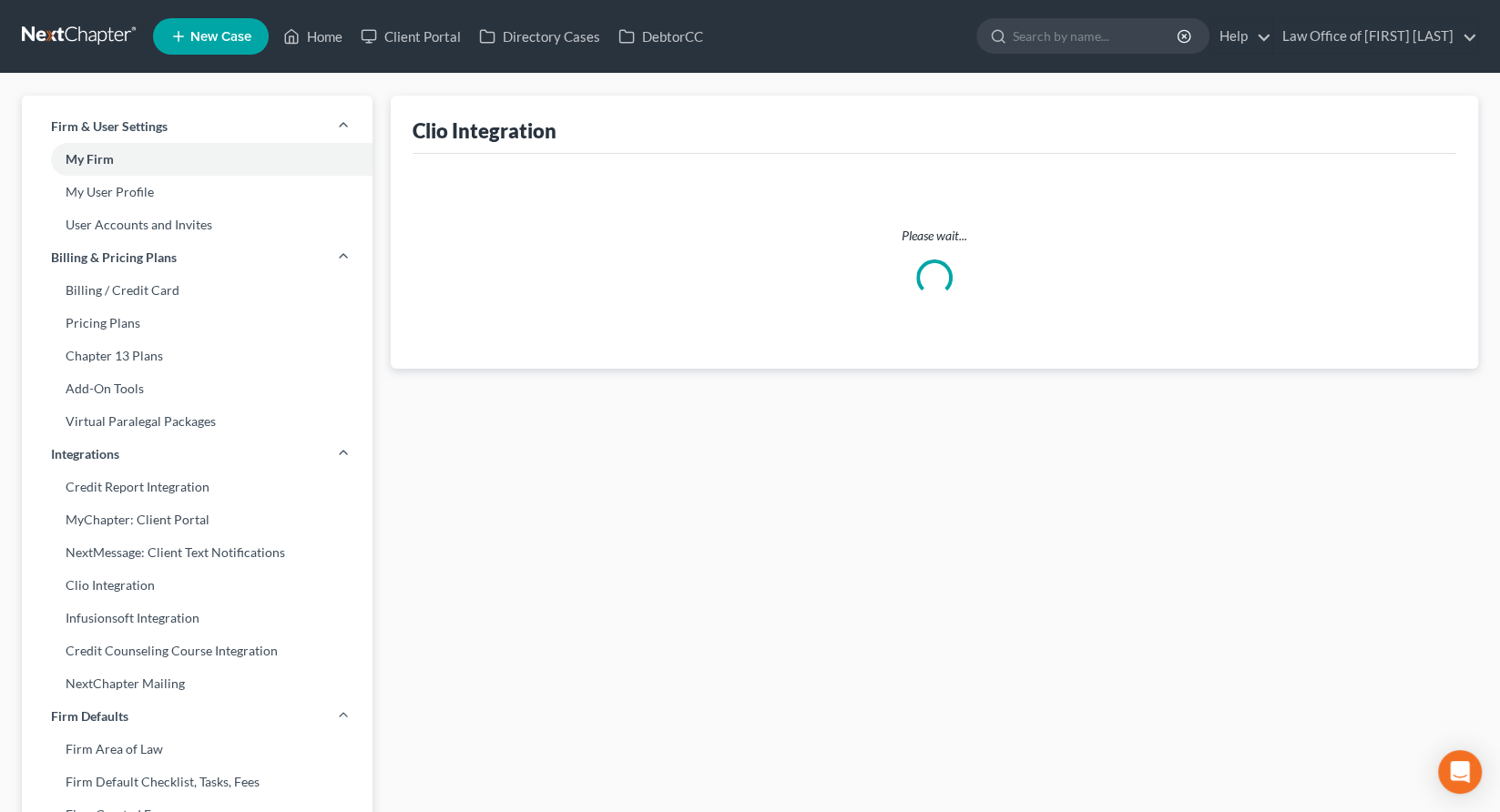 select on "1" 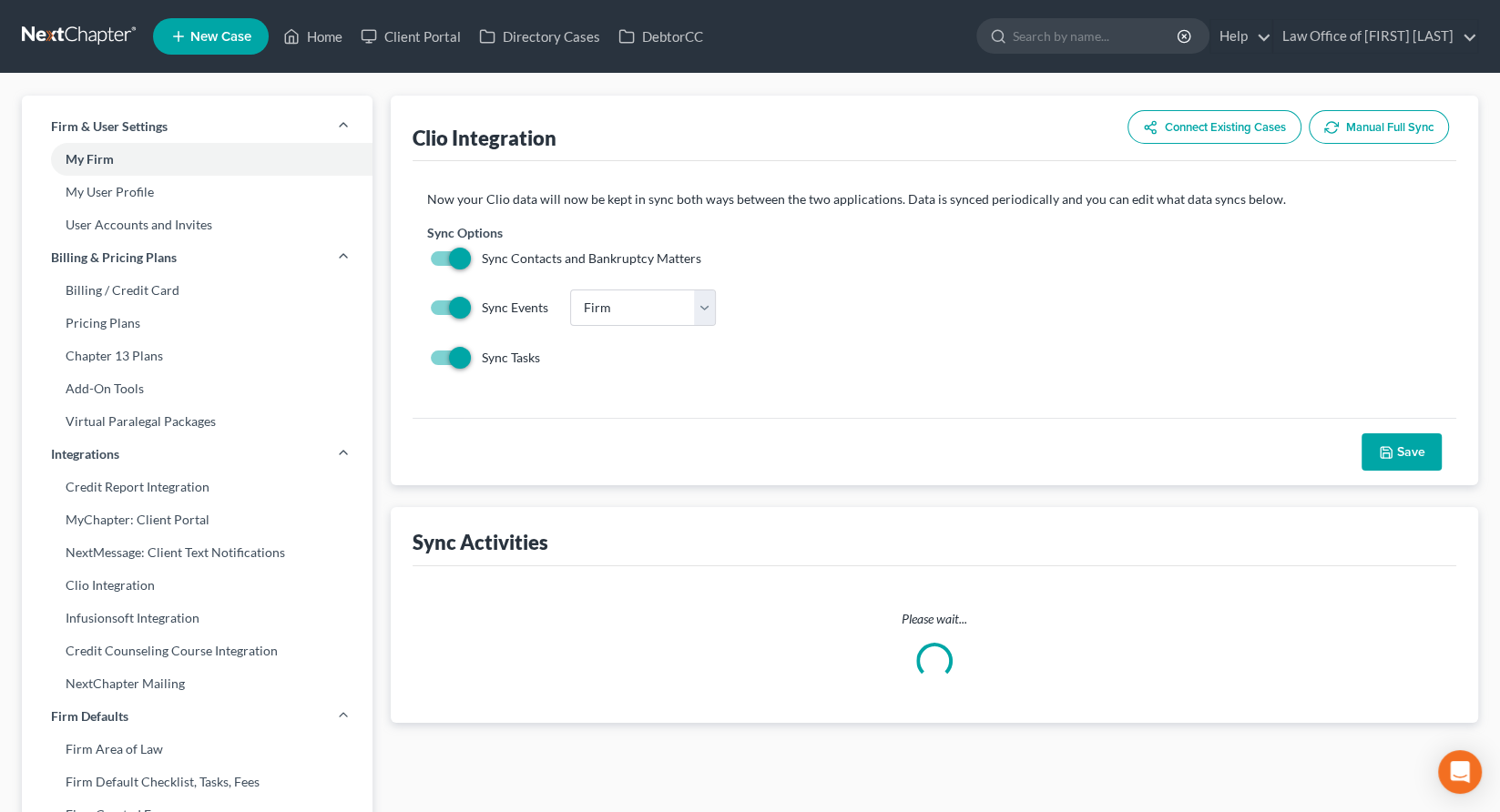 click on "Manual Full Sync" at bounding box center (1379, 127) 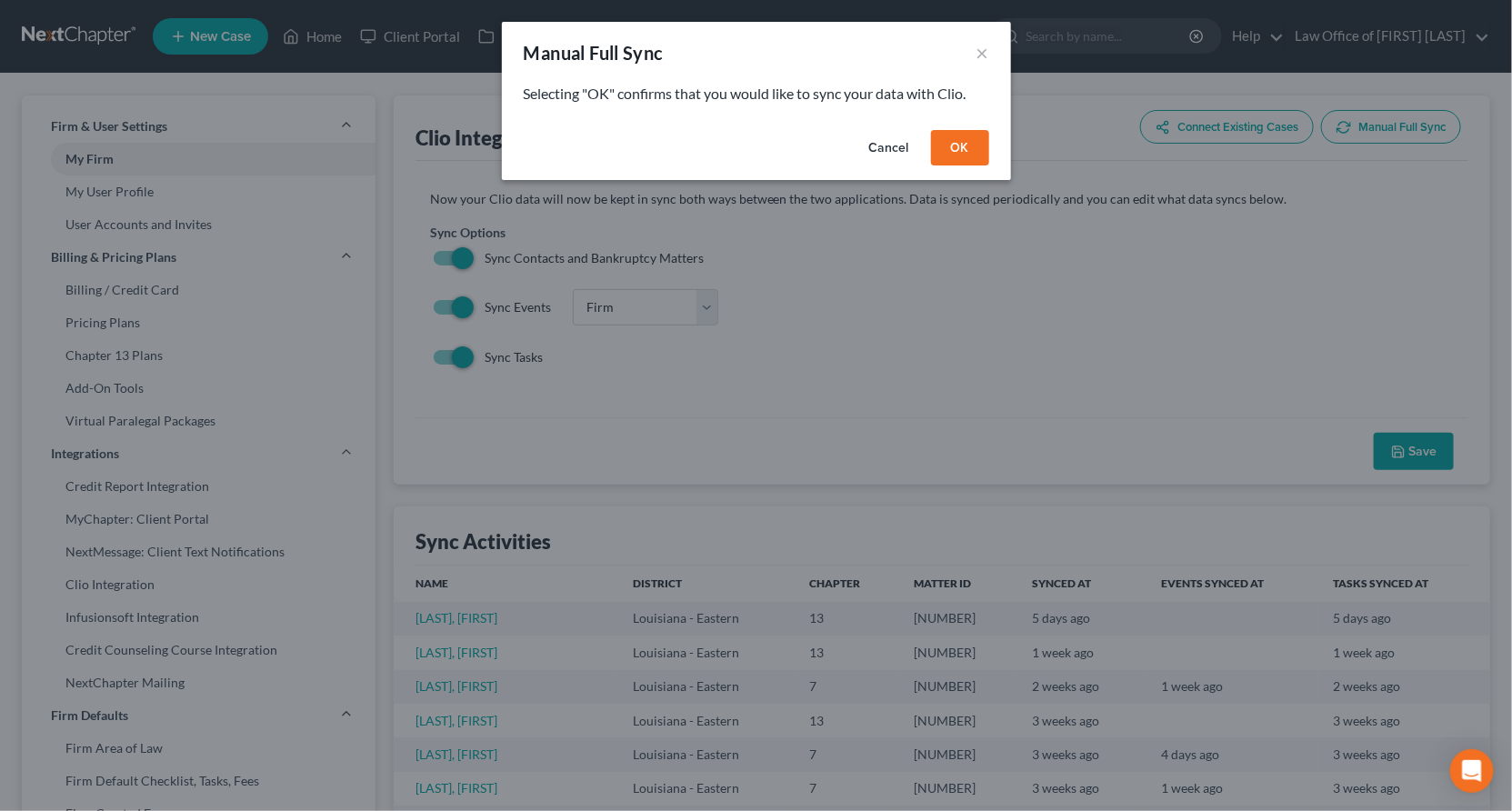 click on "OK" at bounding box center [960, 148] 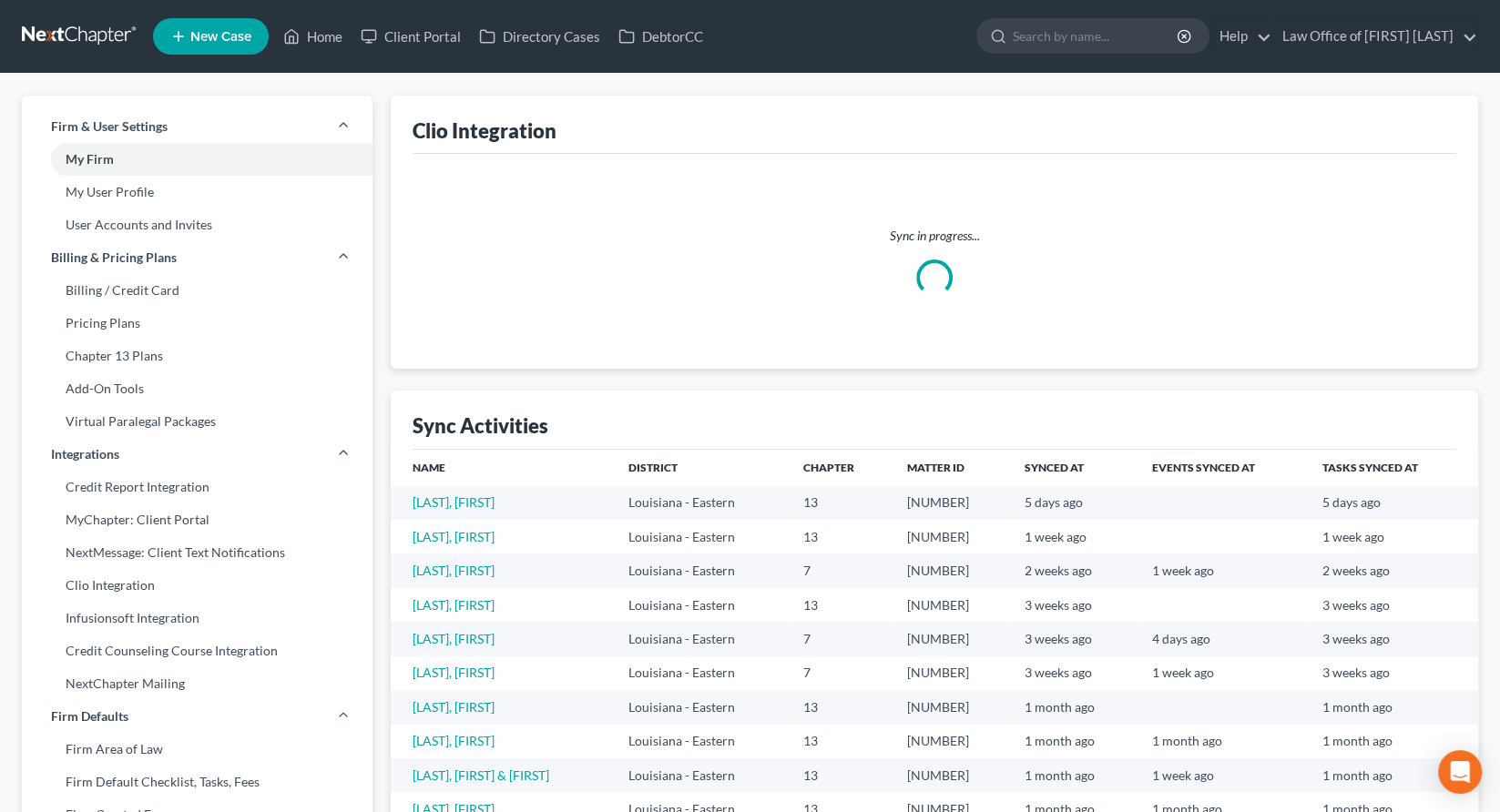 click at bounding box center [80, 36] 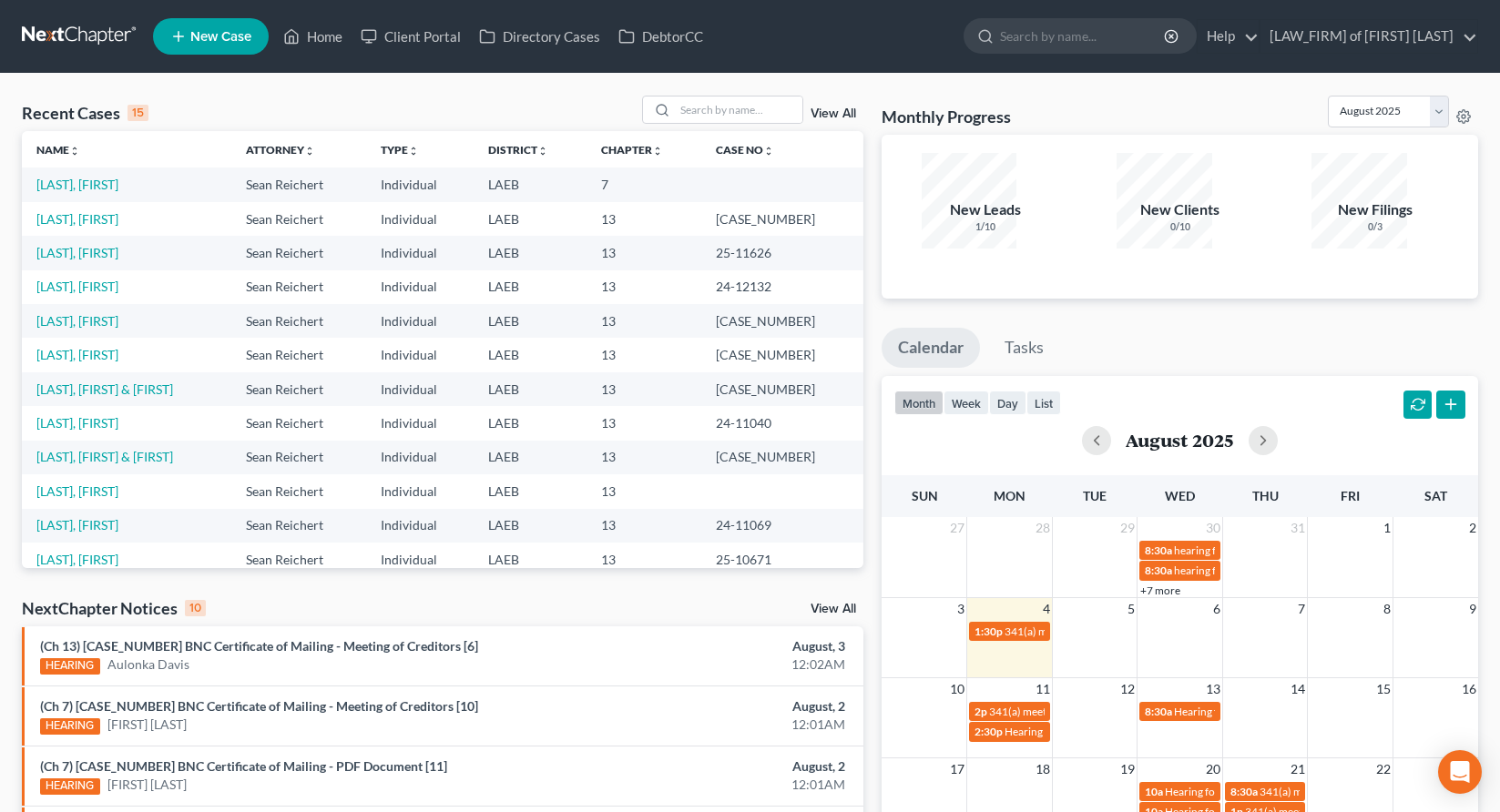 scroll, scrollTop: 0, scrollLeft: 0, axis: both 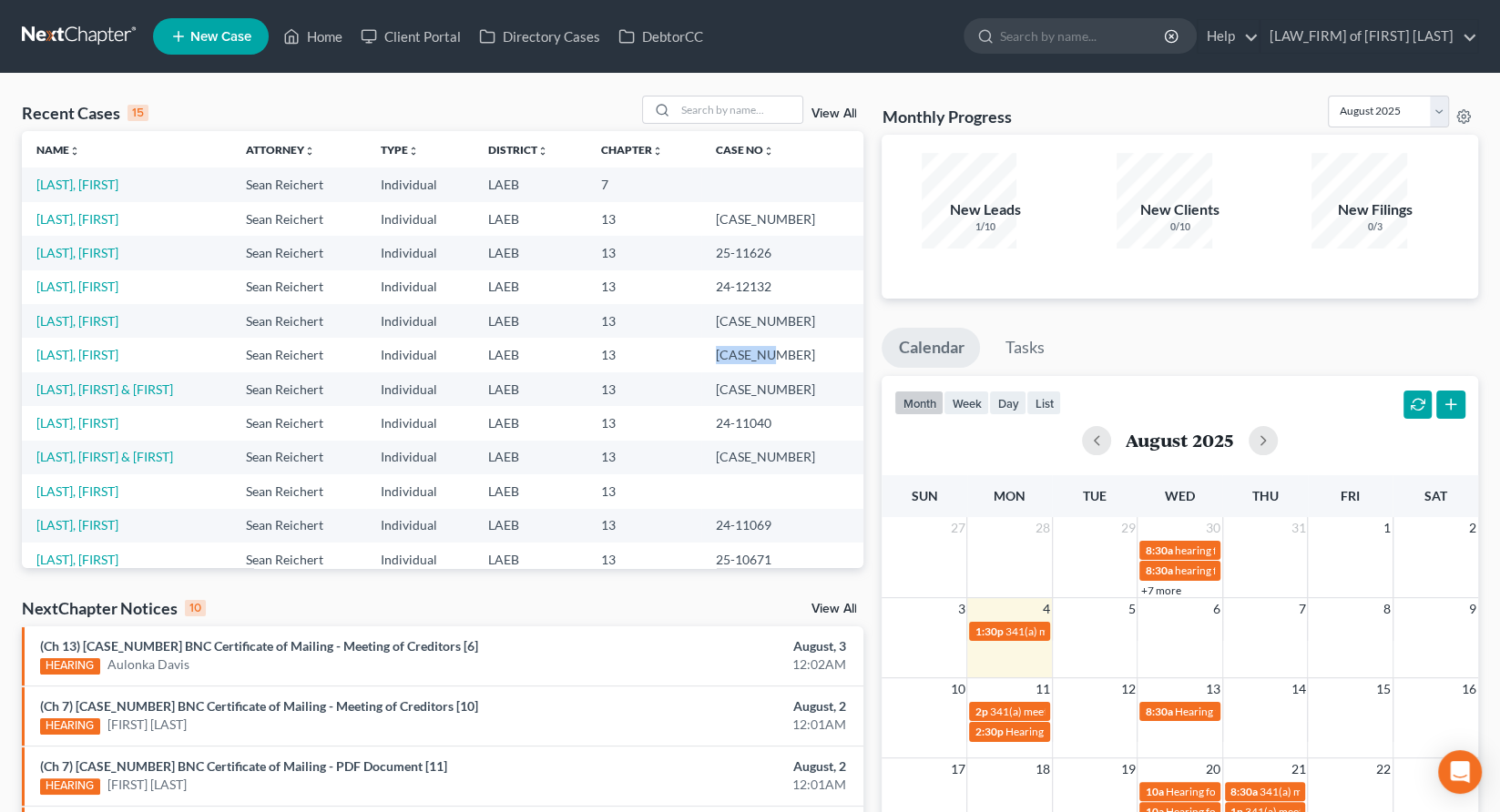 drag, startPoint x: 802, startPoint y: 264, endPoint x: 739, endPoint y: 267, distance: 63.071388 